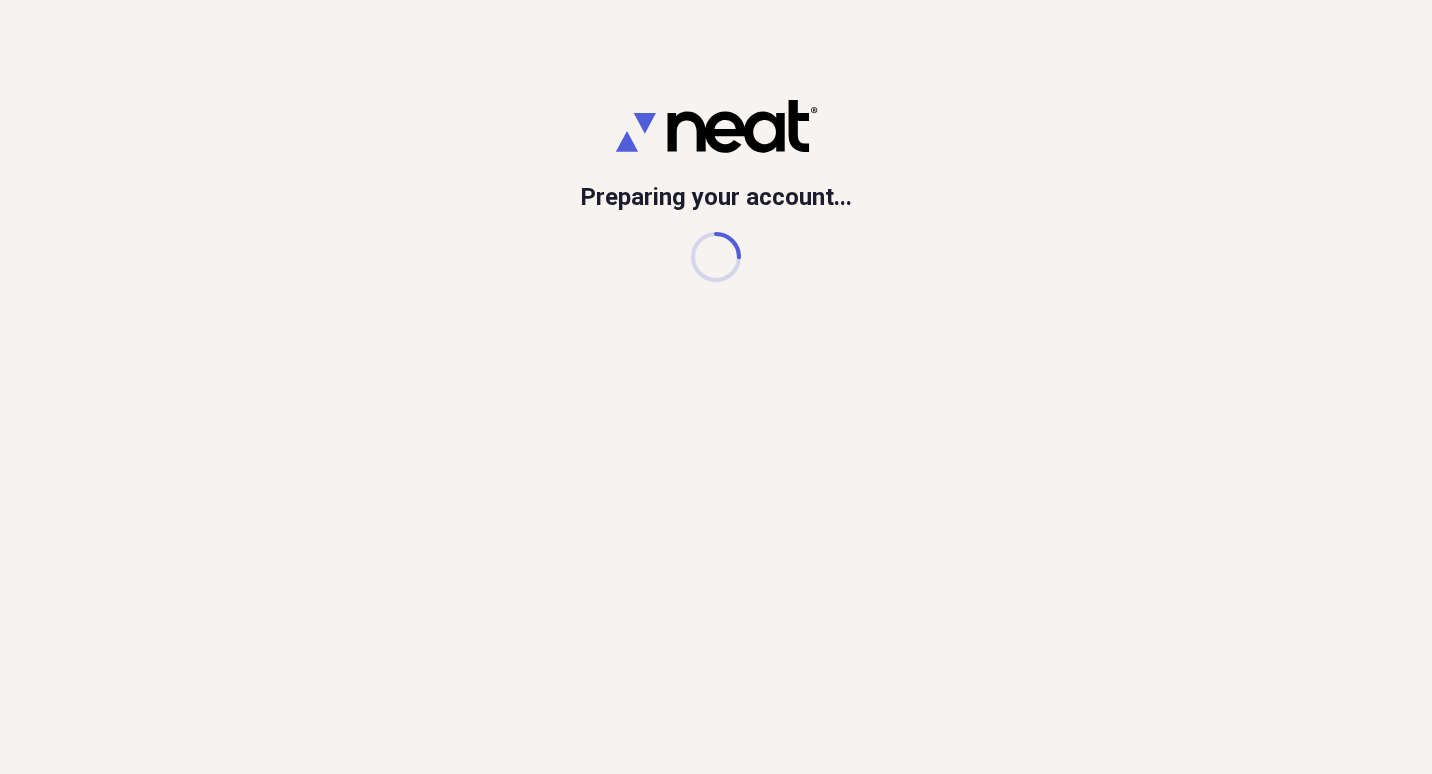 scroll, scrollTop: 0, scrollLeft: 0, axis: both 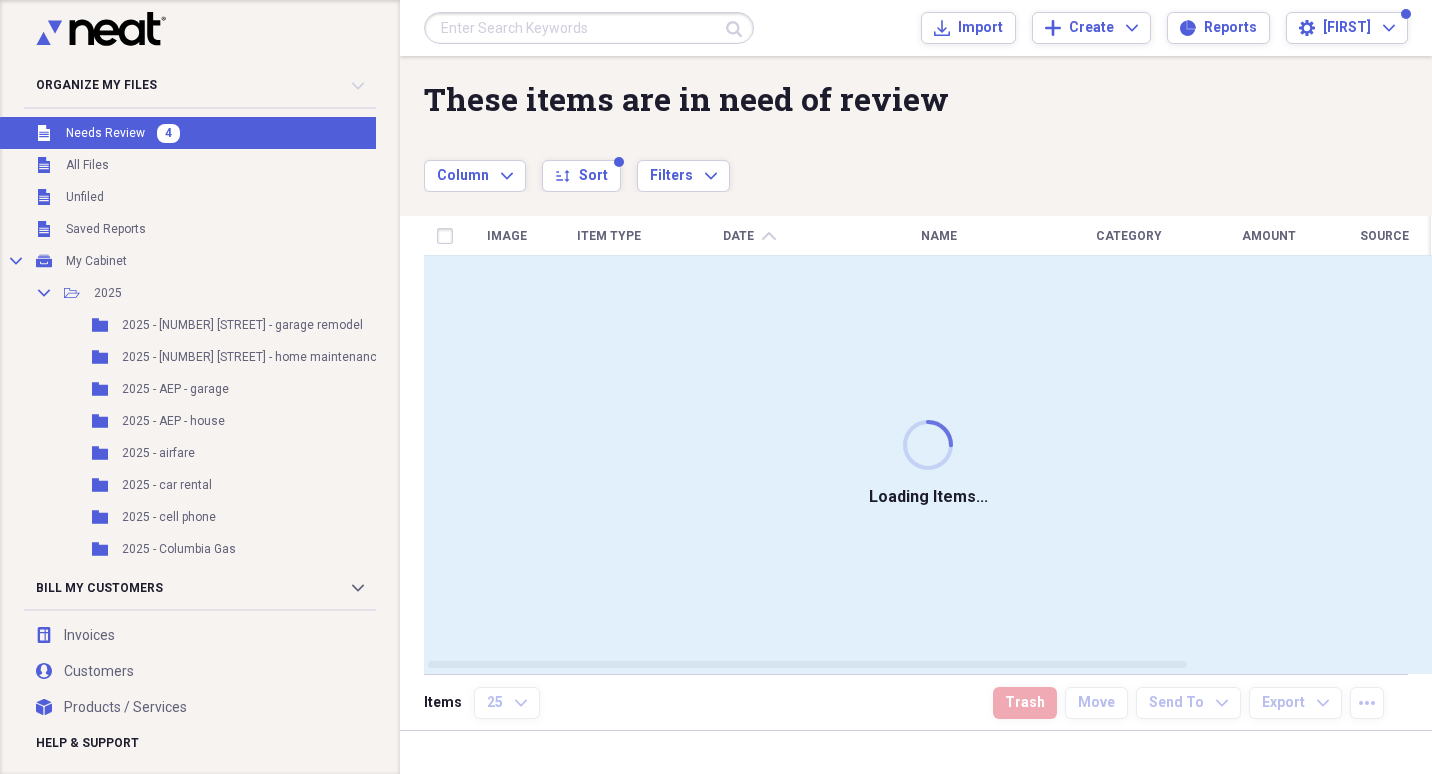 click on "Needs Review" at bounding box center [105, 133] 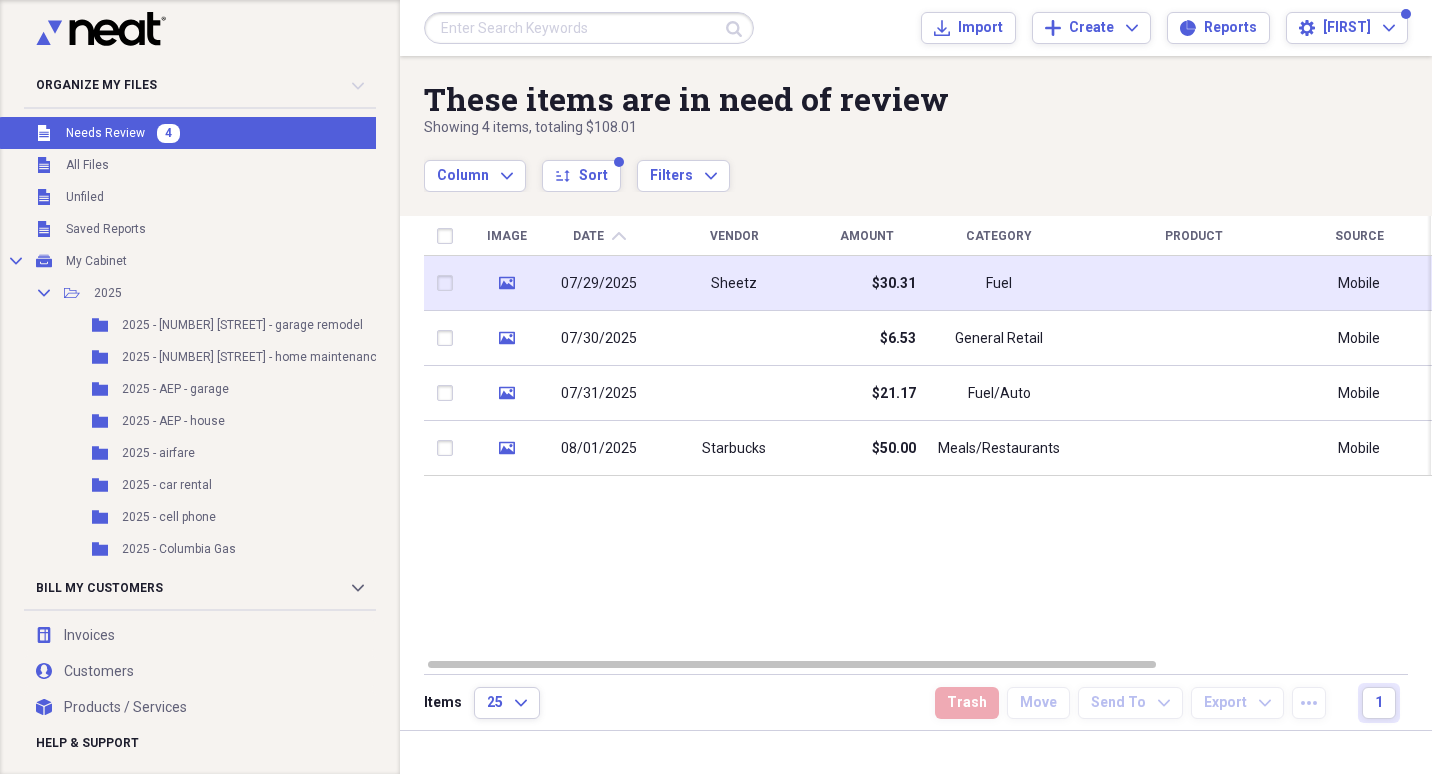 click on "07/29/2025" at bounding box center (599, 284) 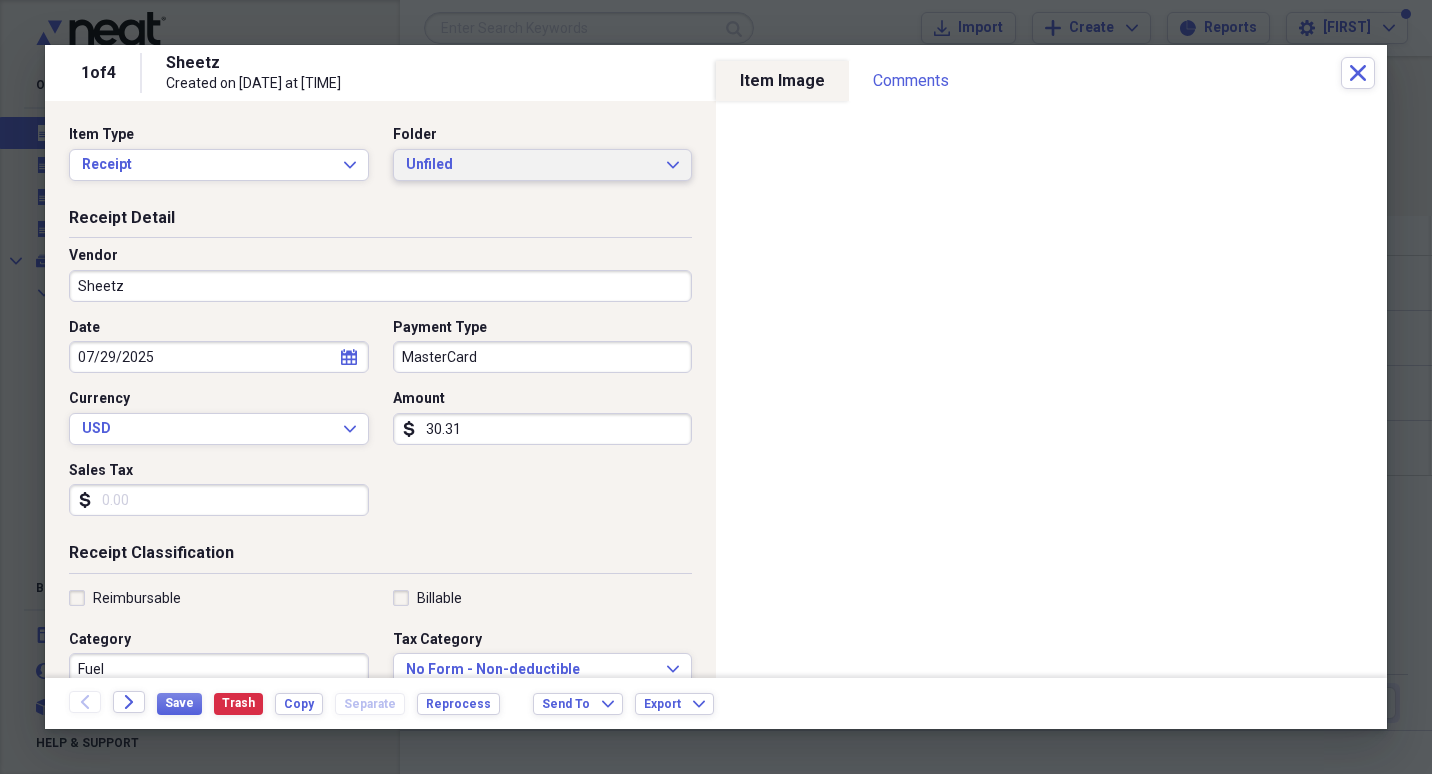 click on "Unfiled" at bounding box center (531, 165) 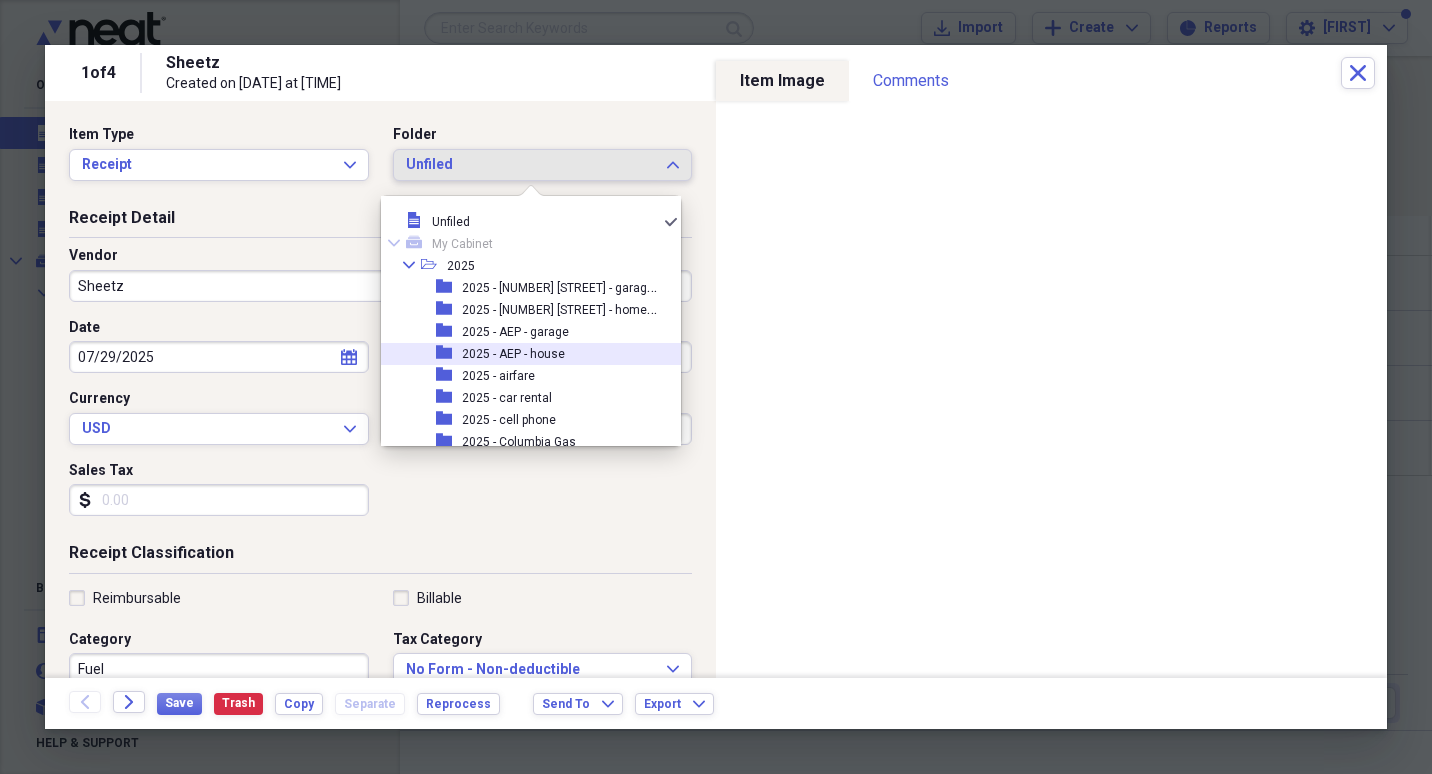 scroll, scrollTop: 100, scrollLeft: 0, axis: vertical 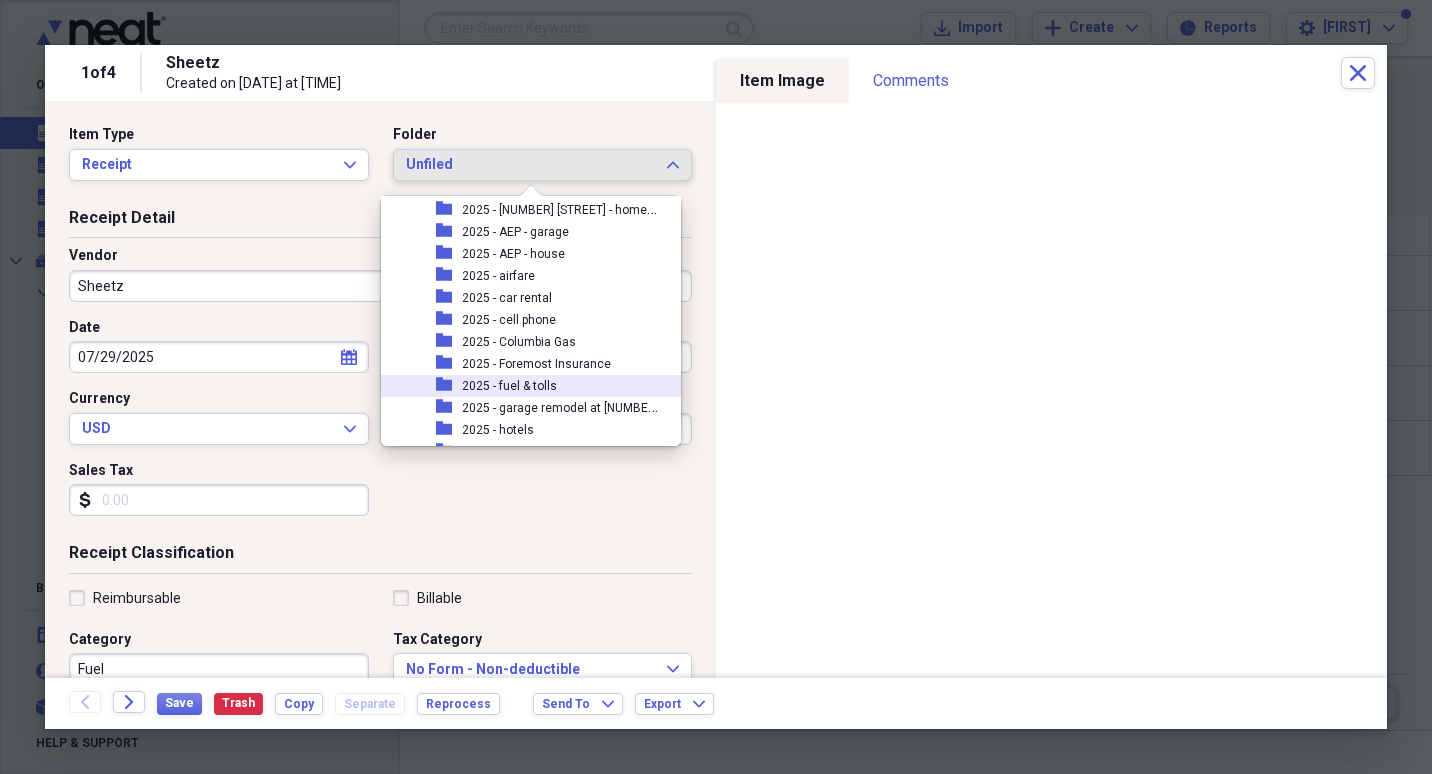 click on "2025 - fuel & tolls" at bounding box center (509, 386) 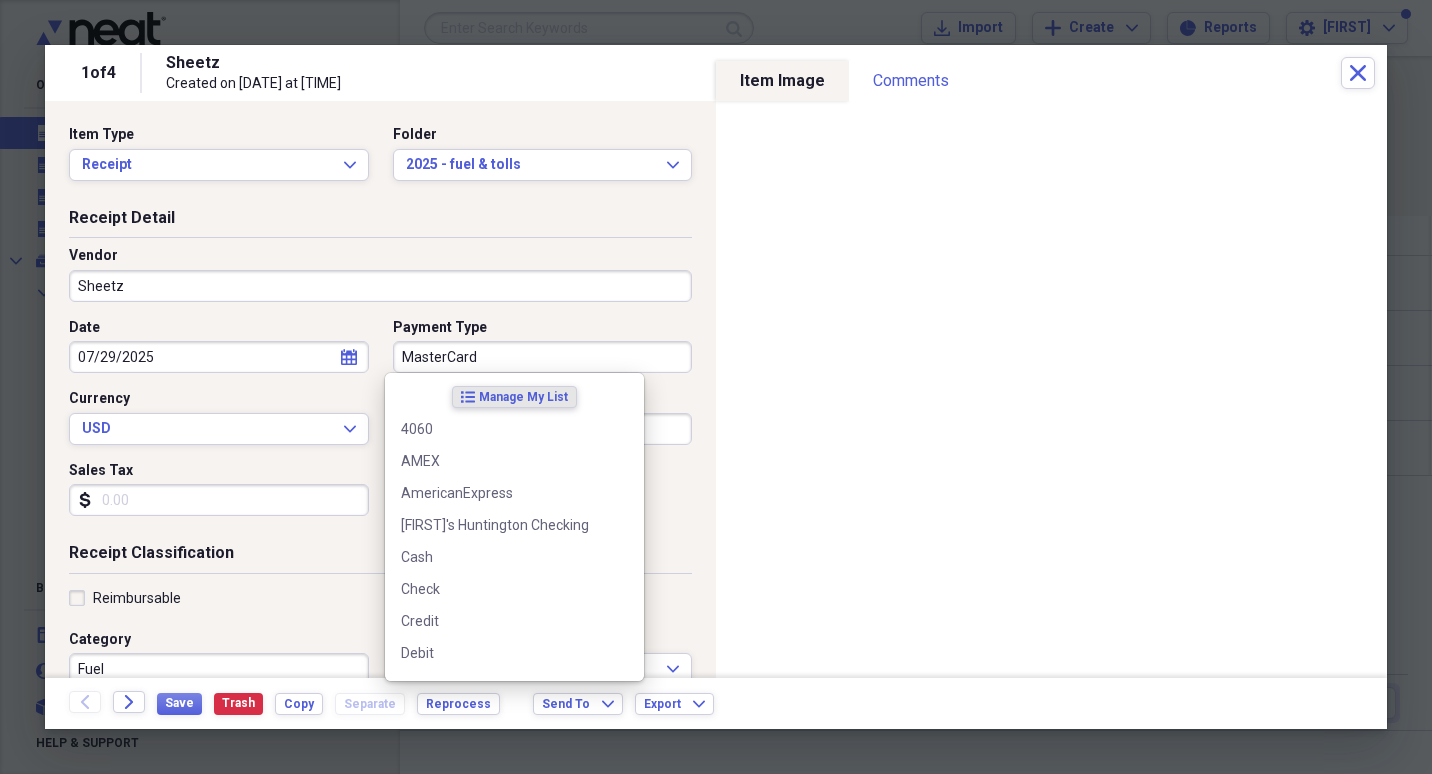 click on "MasterCard" at bounding box center [543, 357] 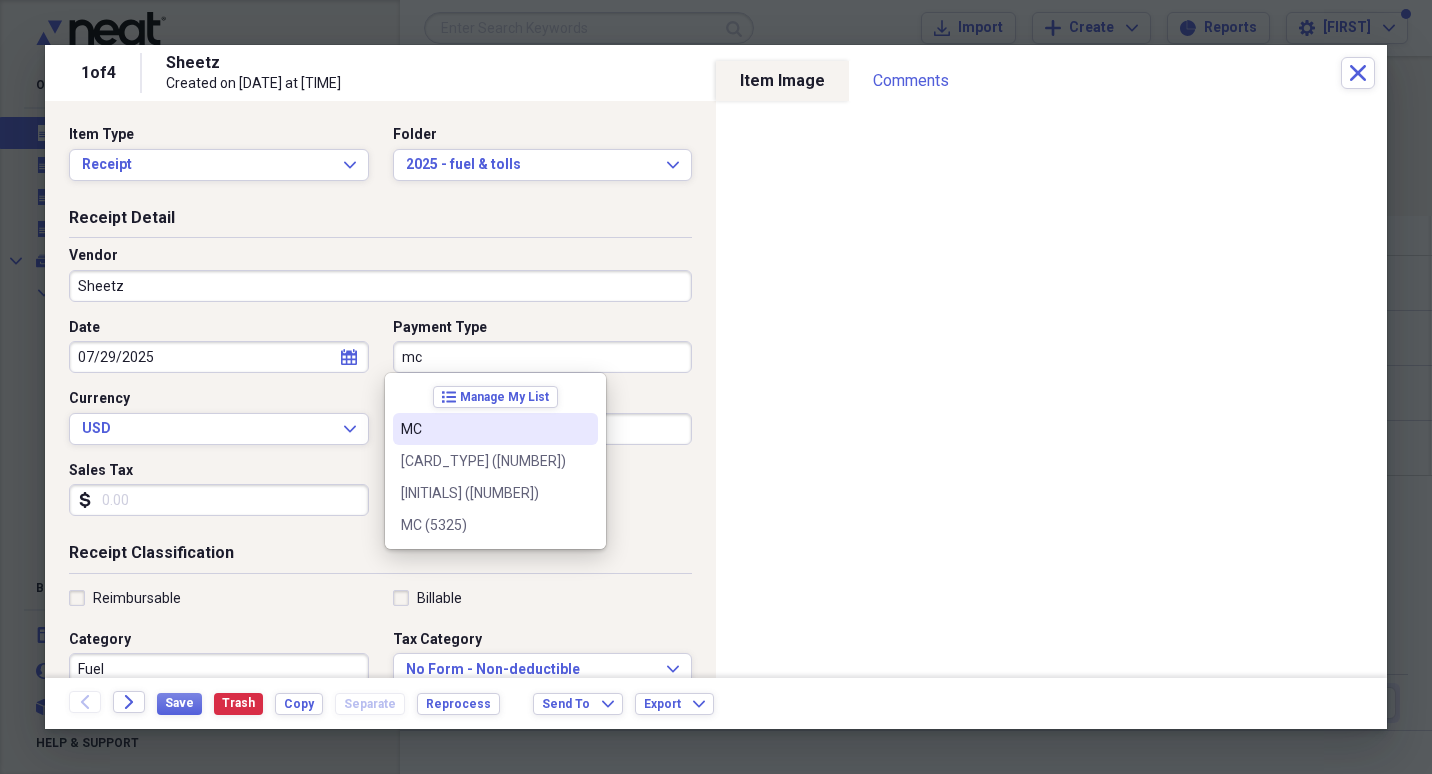 click on "MC" at bounding box center (483, 429) 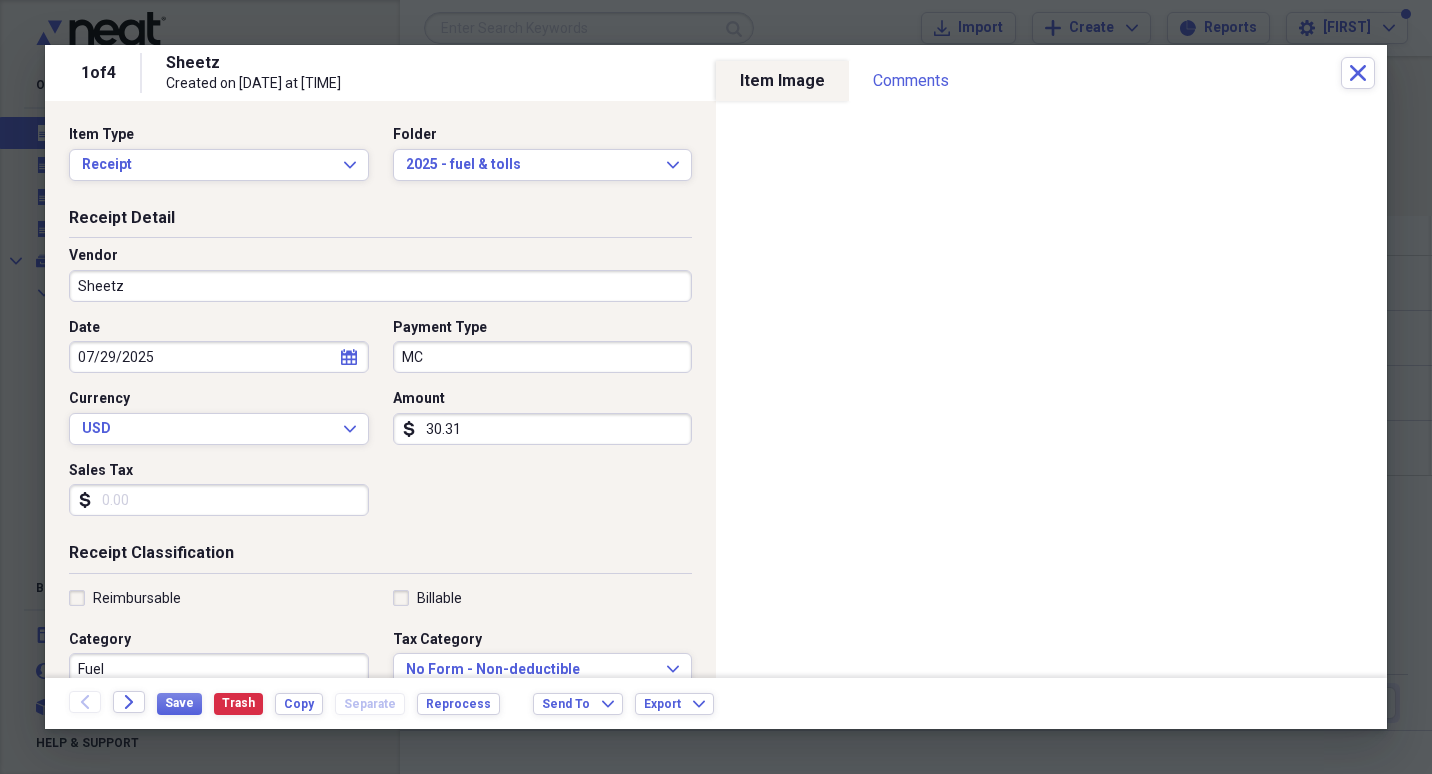 click on "Fuel" at bounding box center (219, 669) 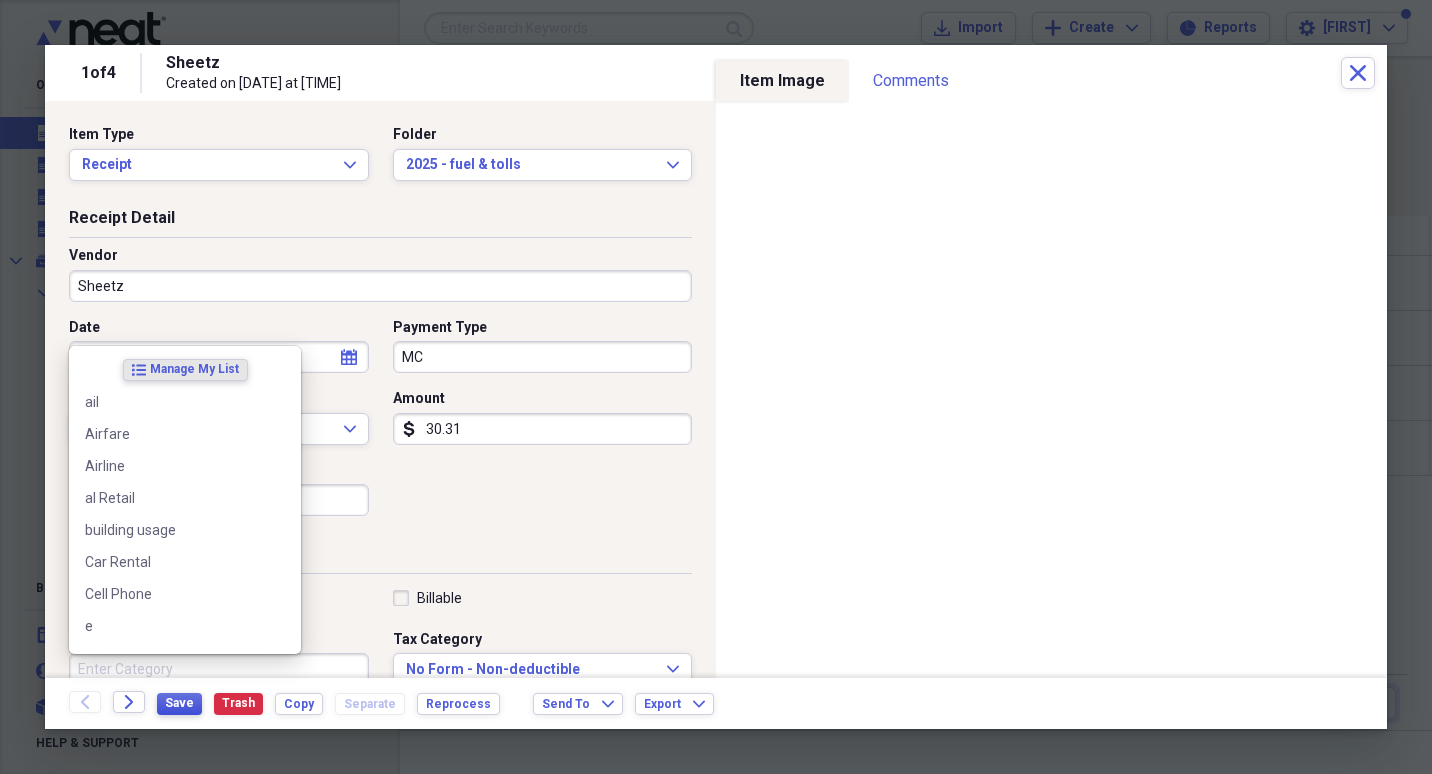 type 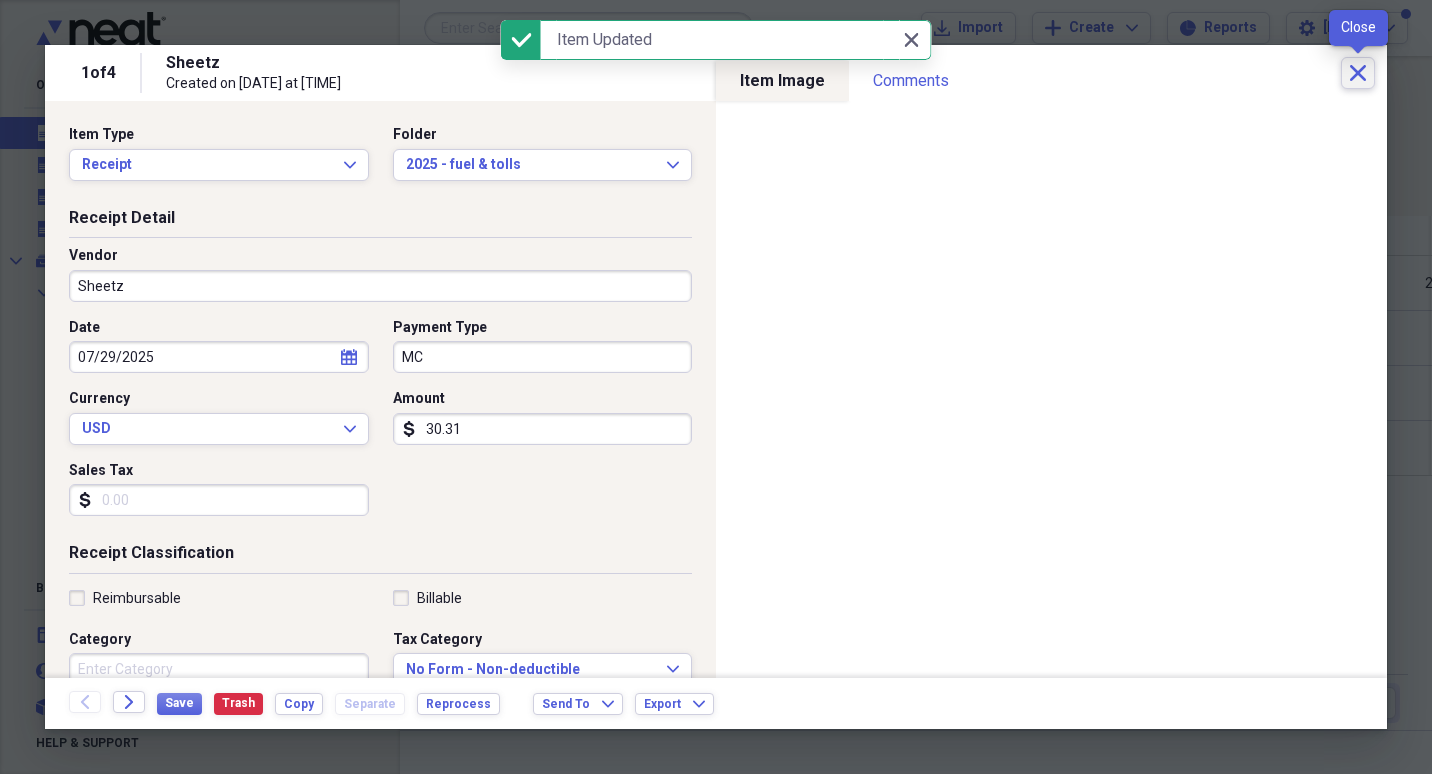 click on "Close" 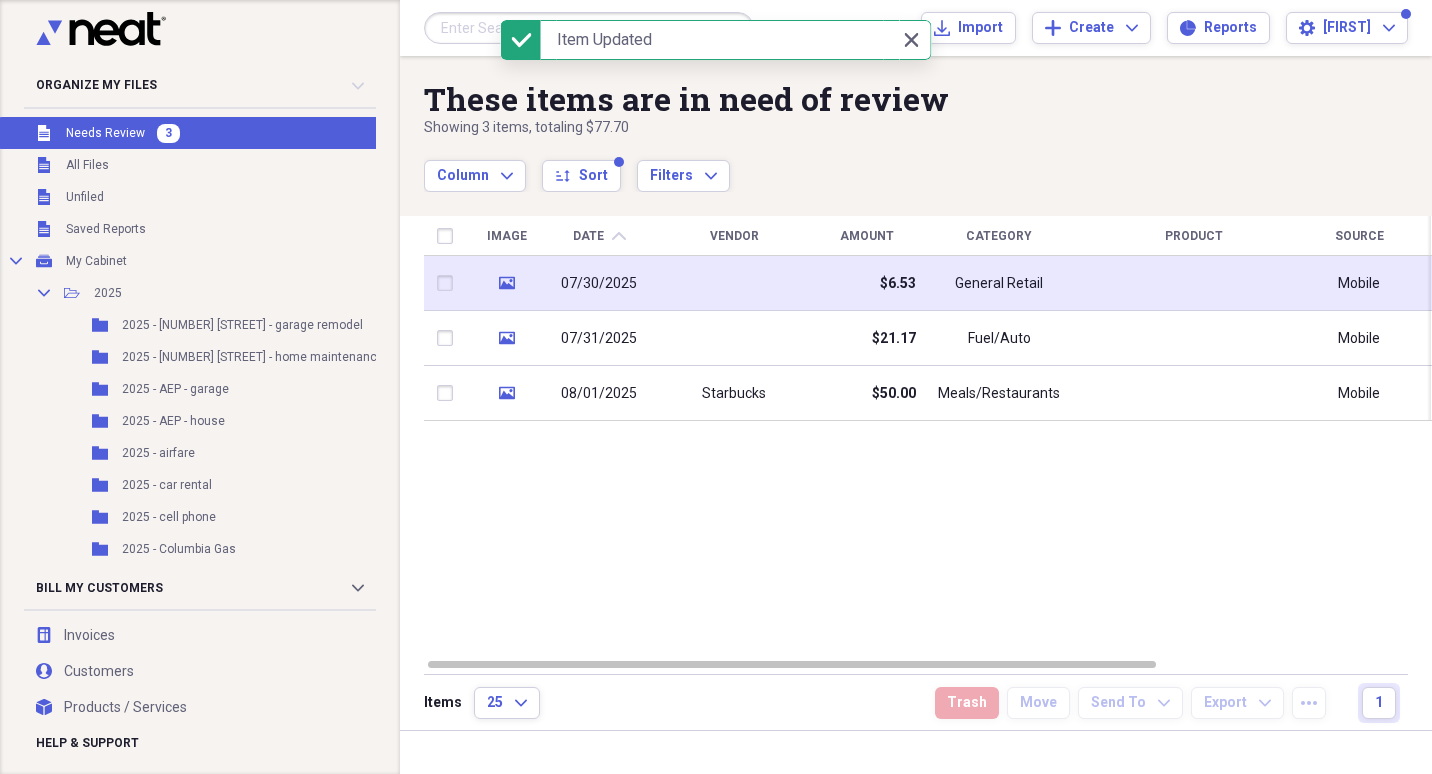 click on "07/30/2025" at bounding box center (599, 284) 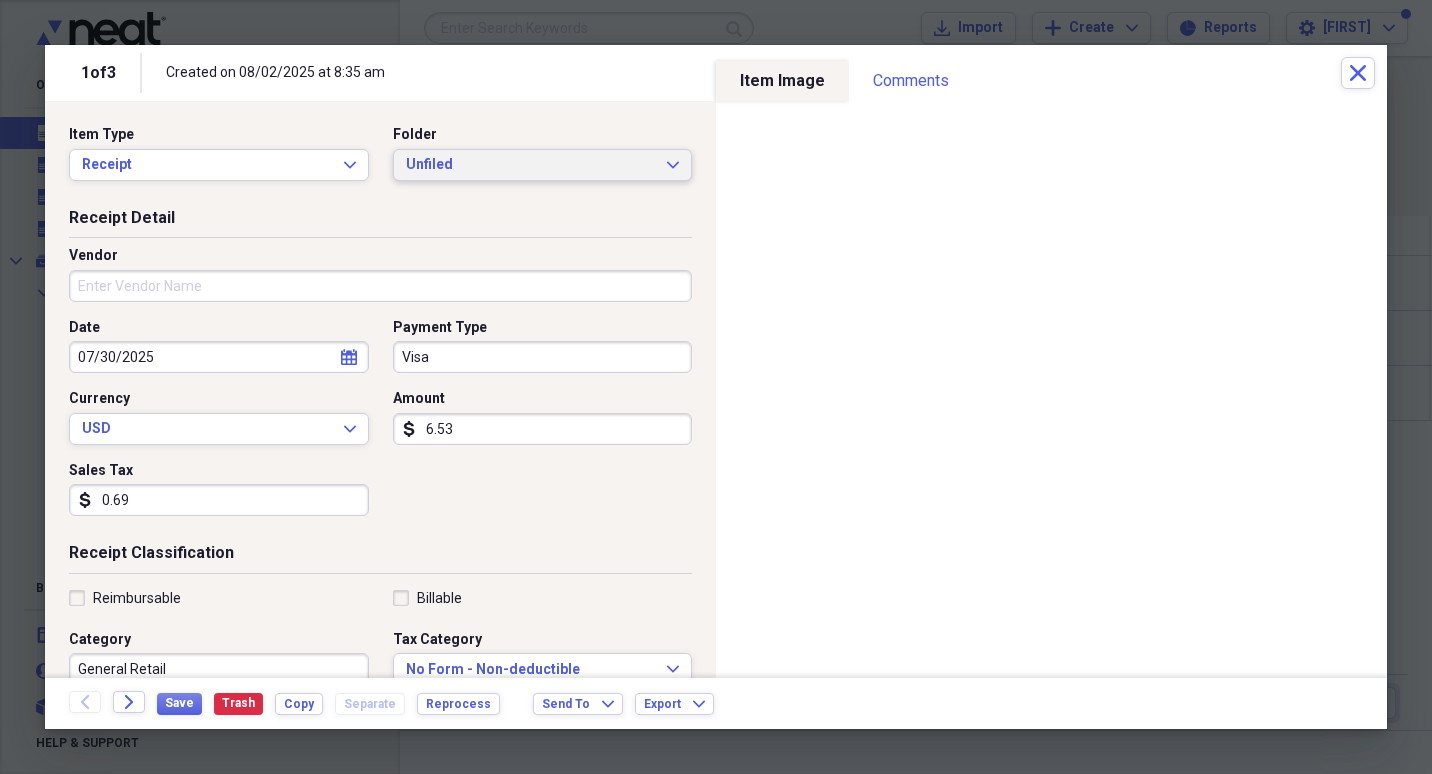 click on "Unfiled" at bounding box center (531, 165) 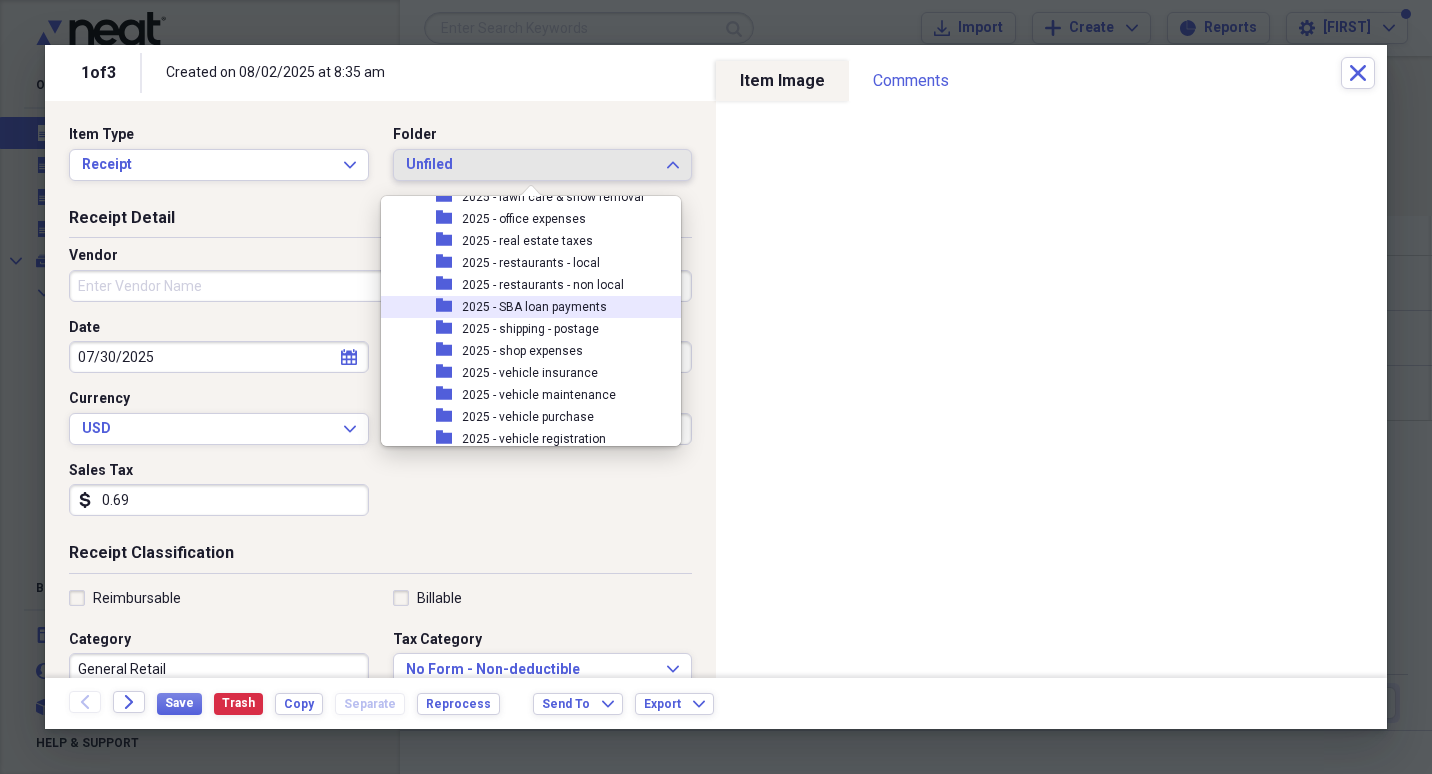scroll, scrollTop: 400, scrollLeft: 0, axis: vertical 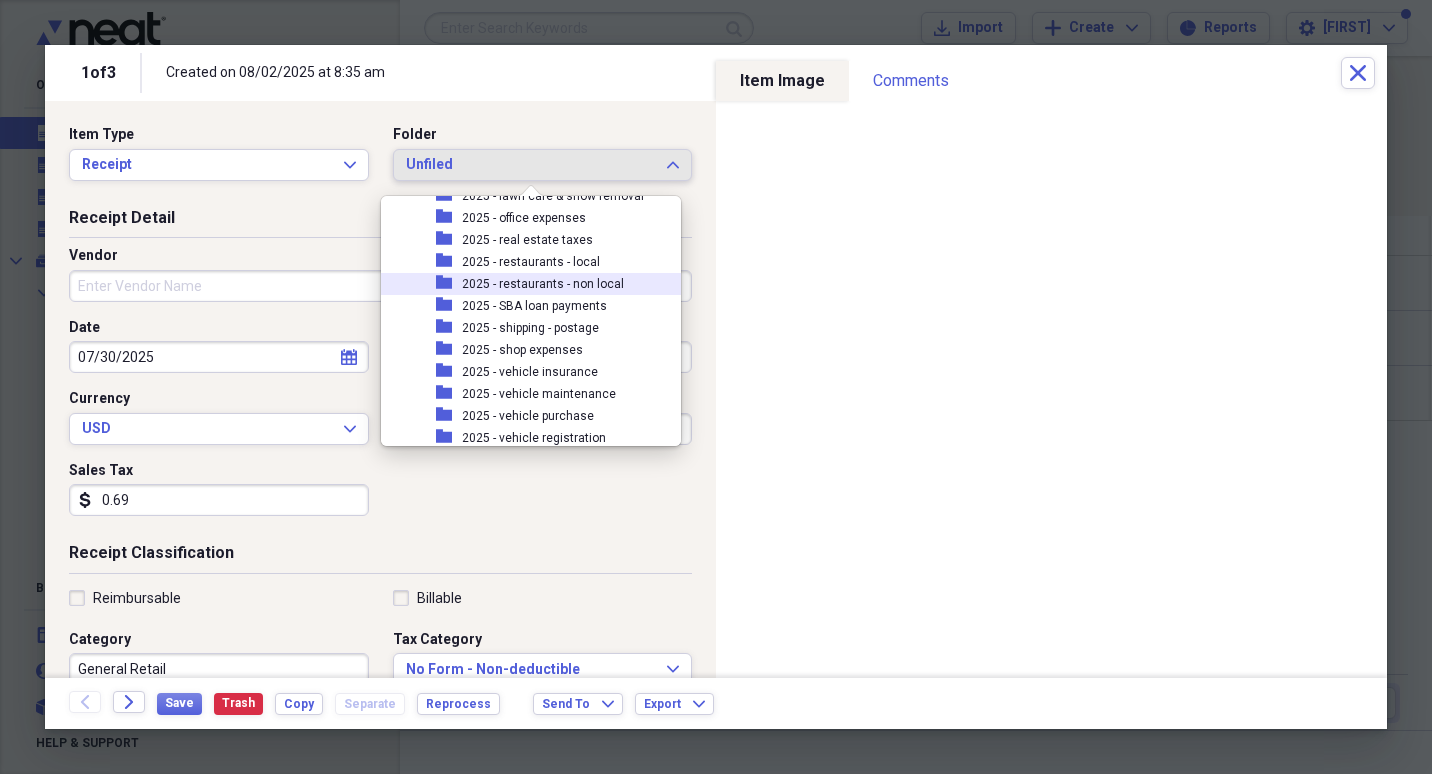 click on "2025 - restaurants - non local" at bounding box center (543, 284) 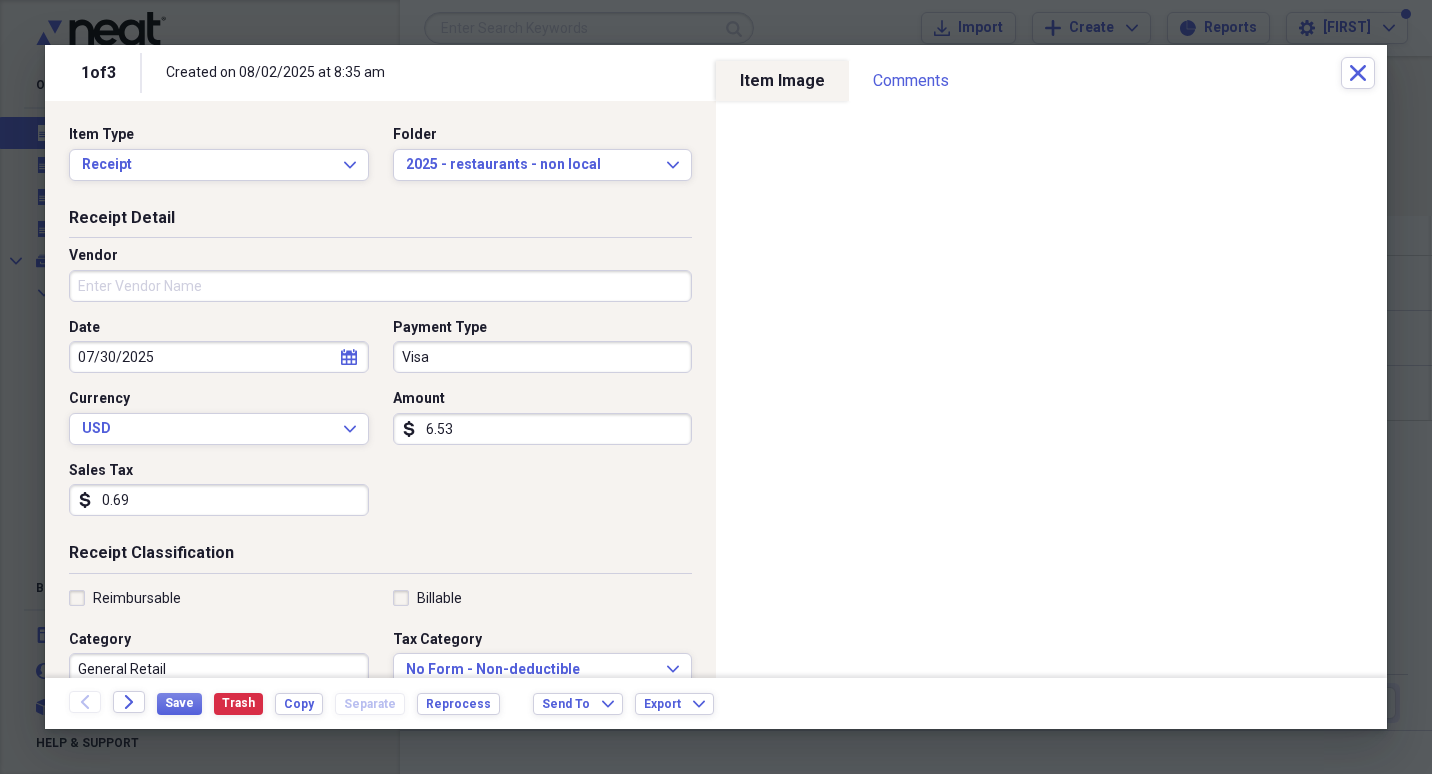 click on "Vendor" at bounding box center [380, 286] 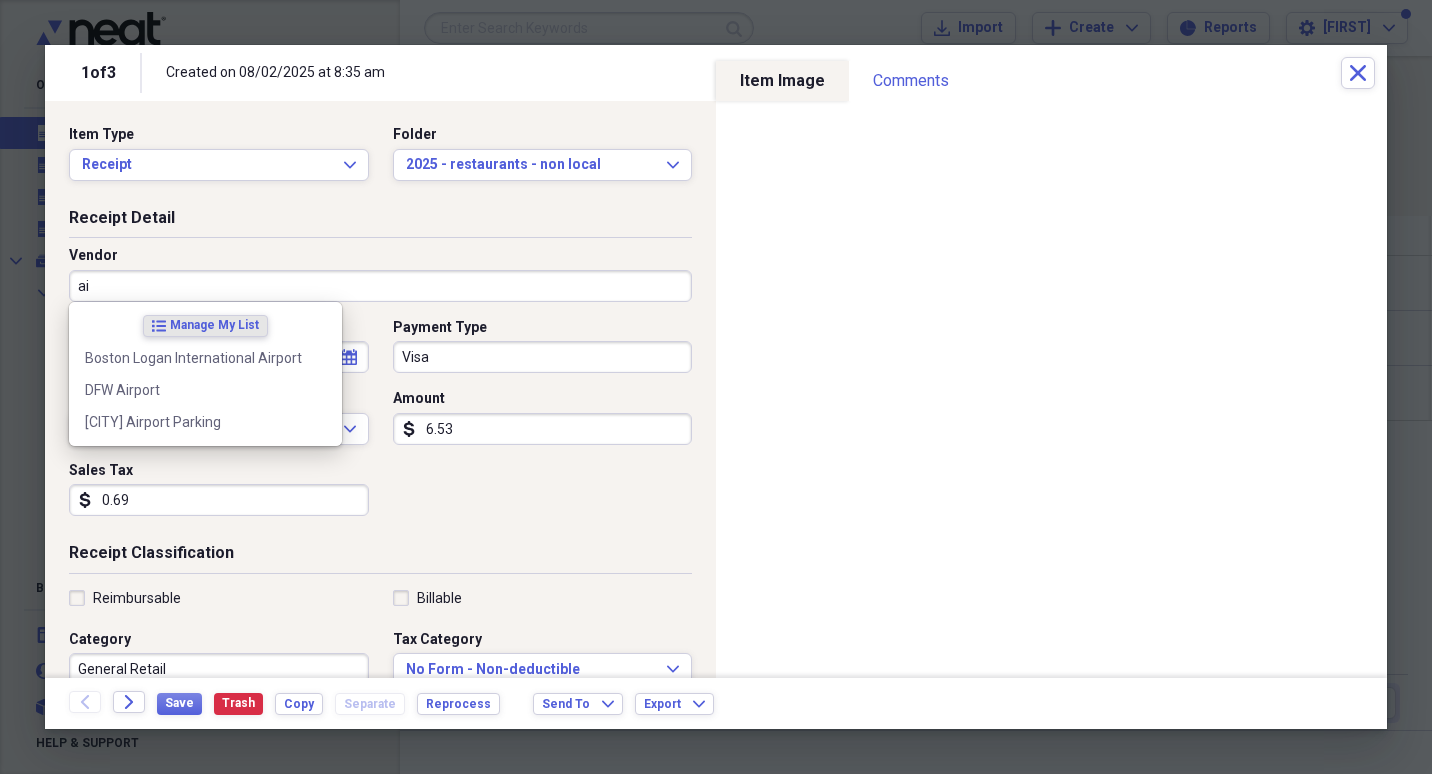 type on "a" 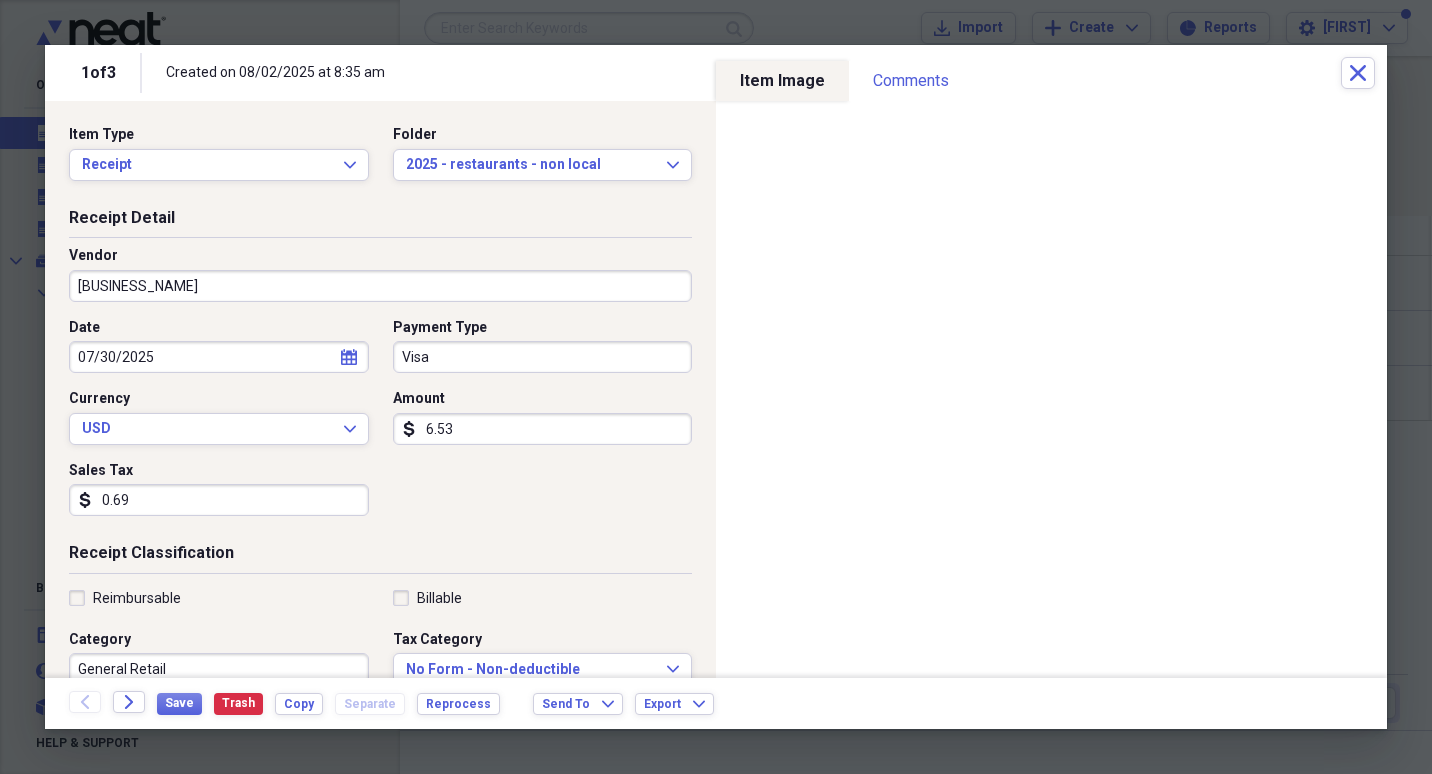 type on "[BUSINESS_NAME]" 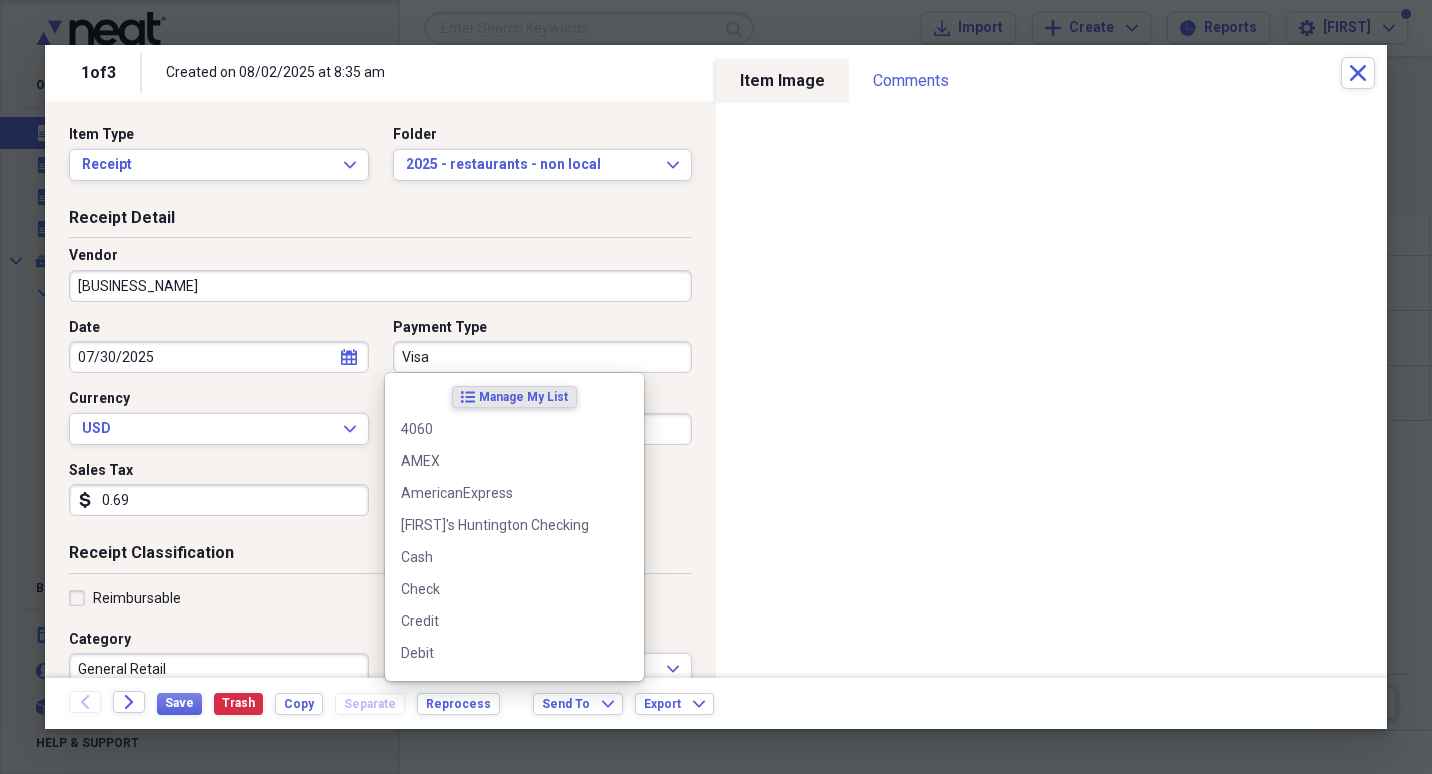 click on "Visa" at bounding box center (543, 357) 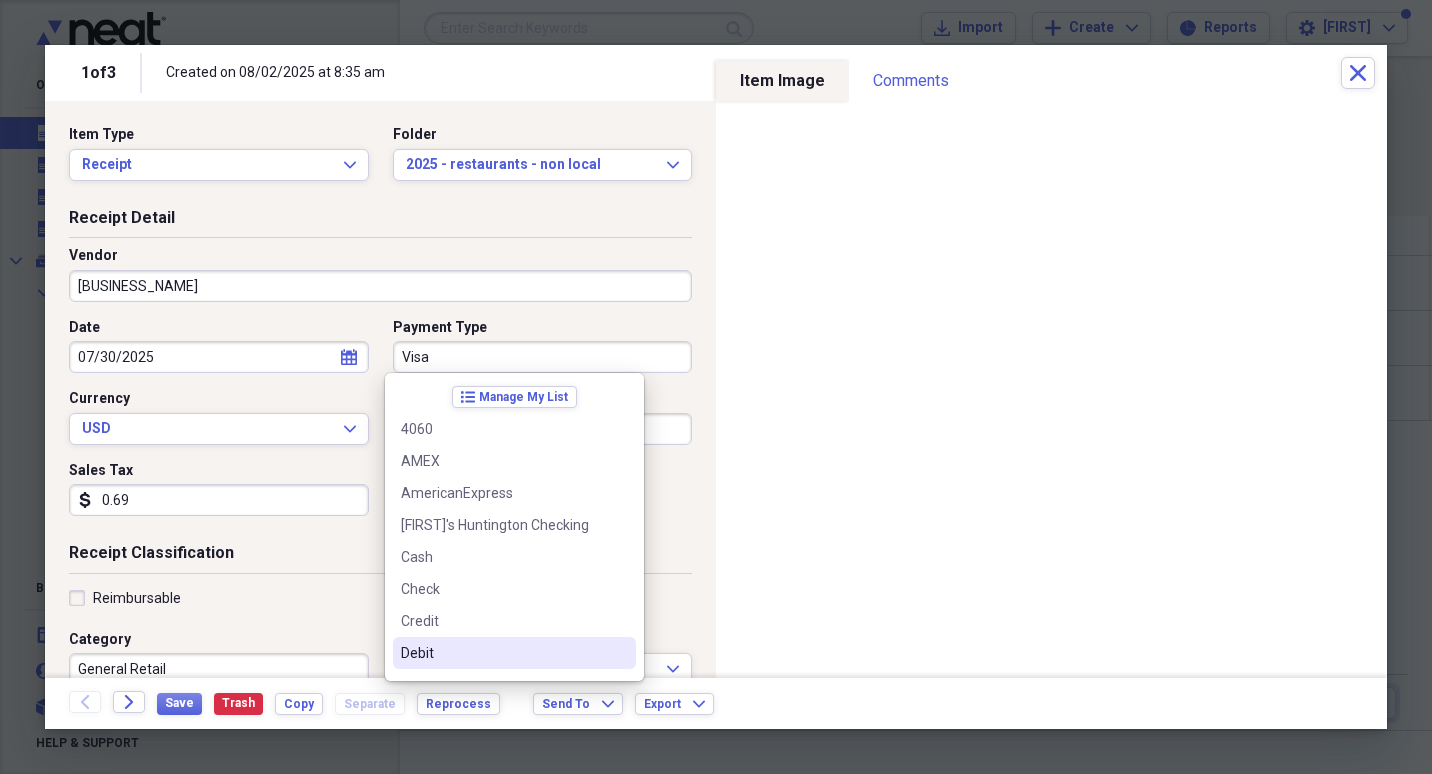 click on "Debit" at bounding box center [502, 653] 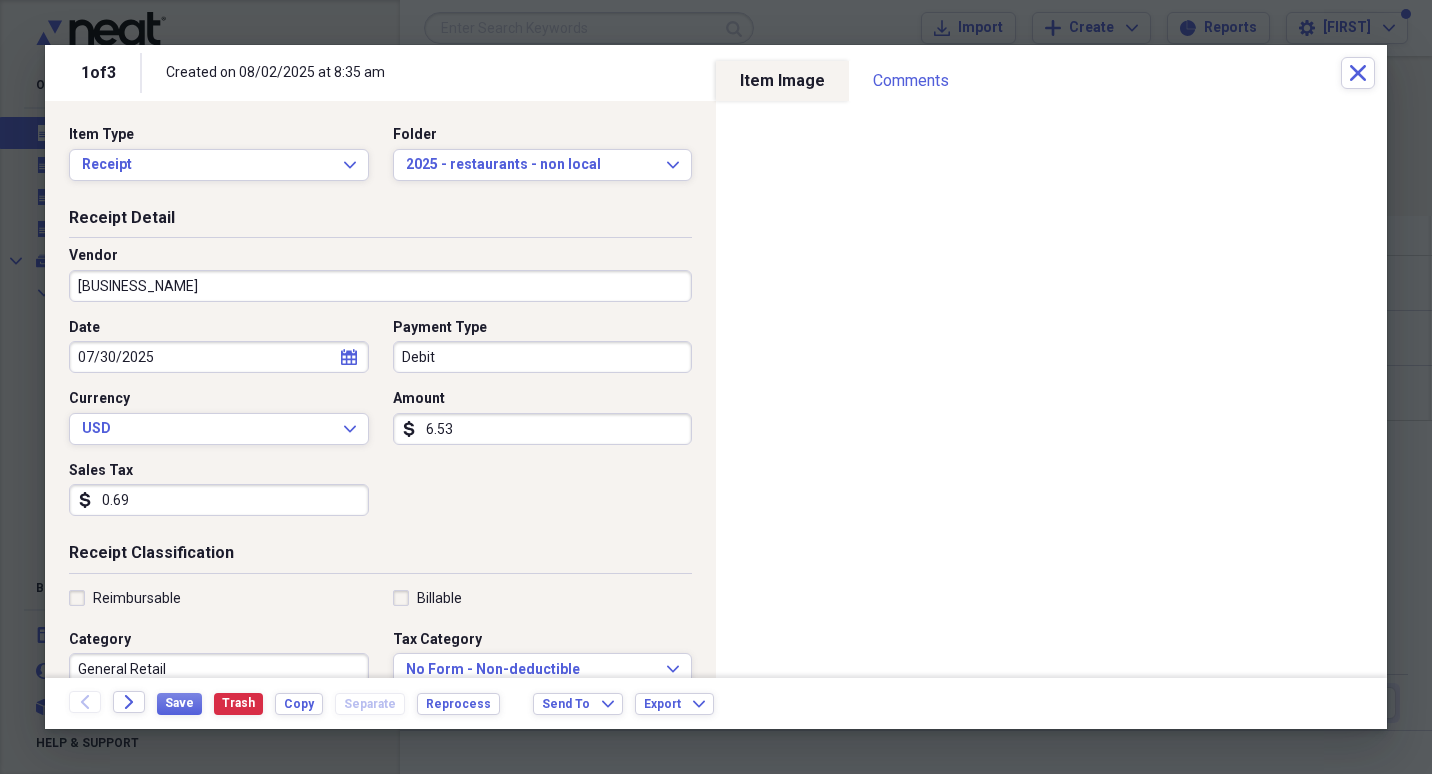 click on "0.69" at bounding box center (219, 500) 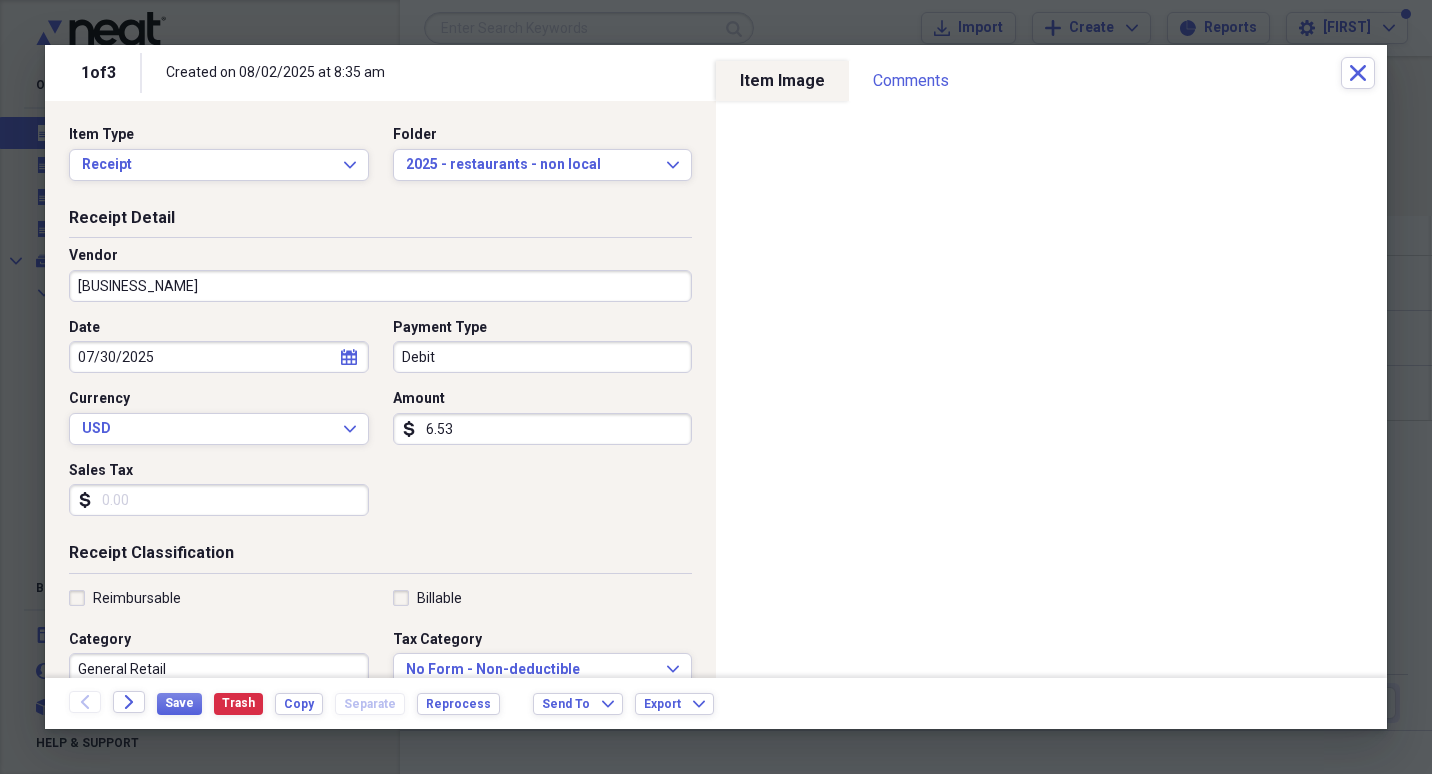 type 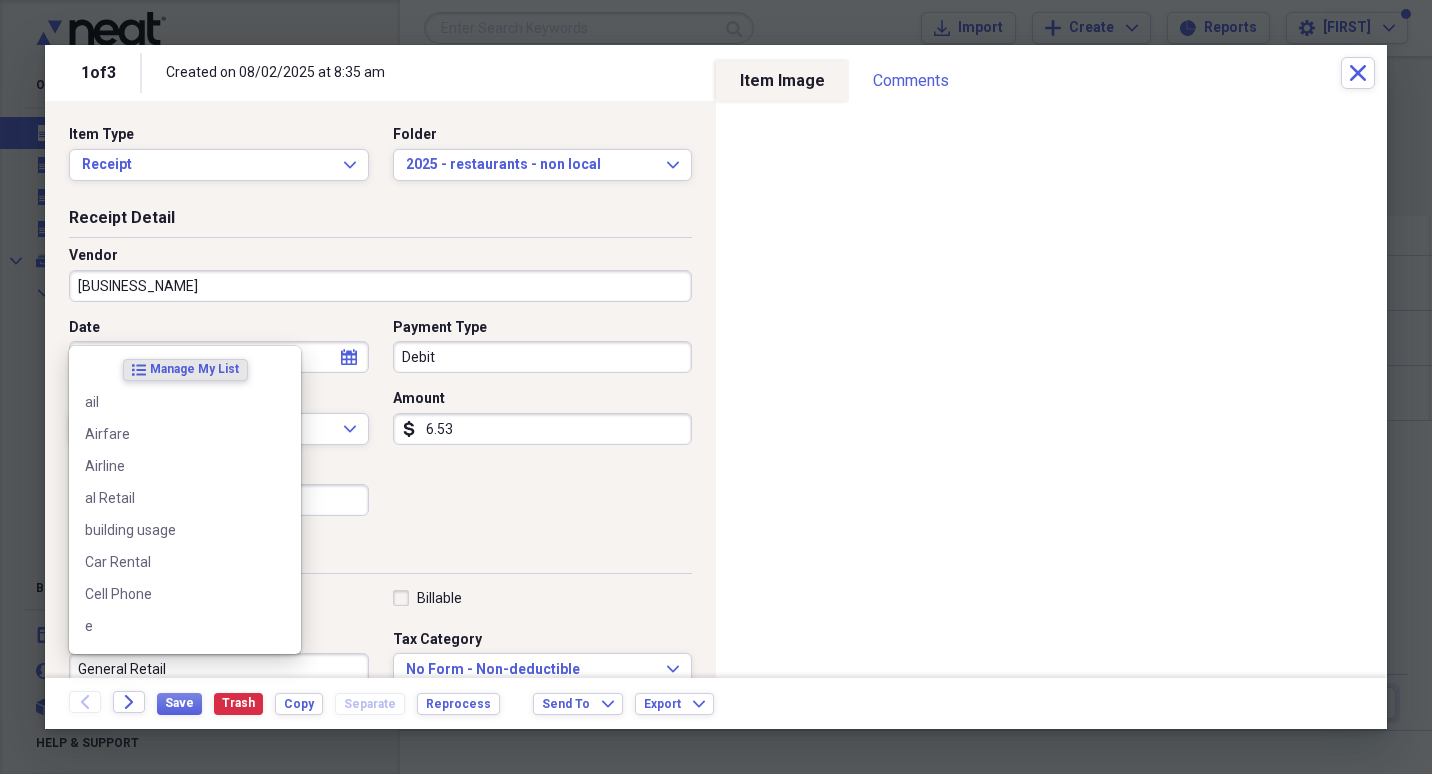 click on "General Retail" at bounding box center (219, 669) 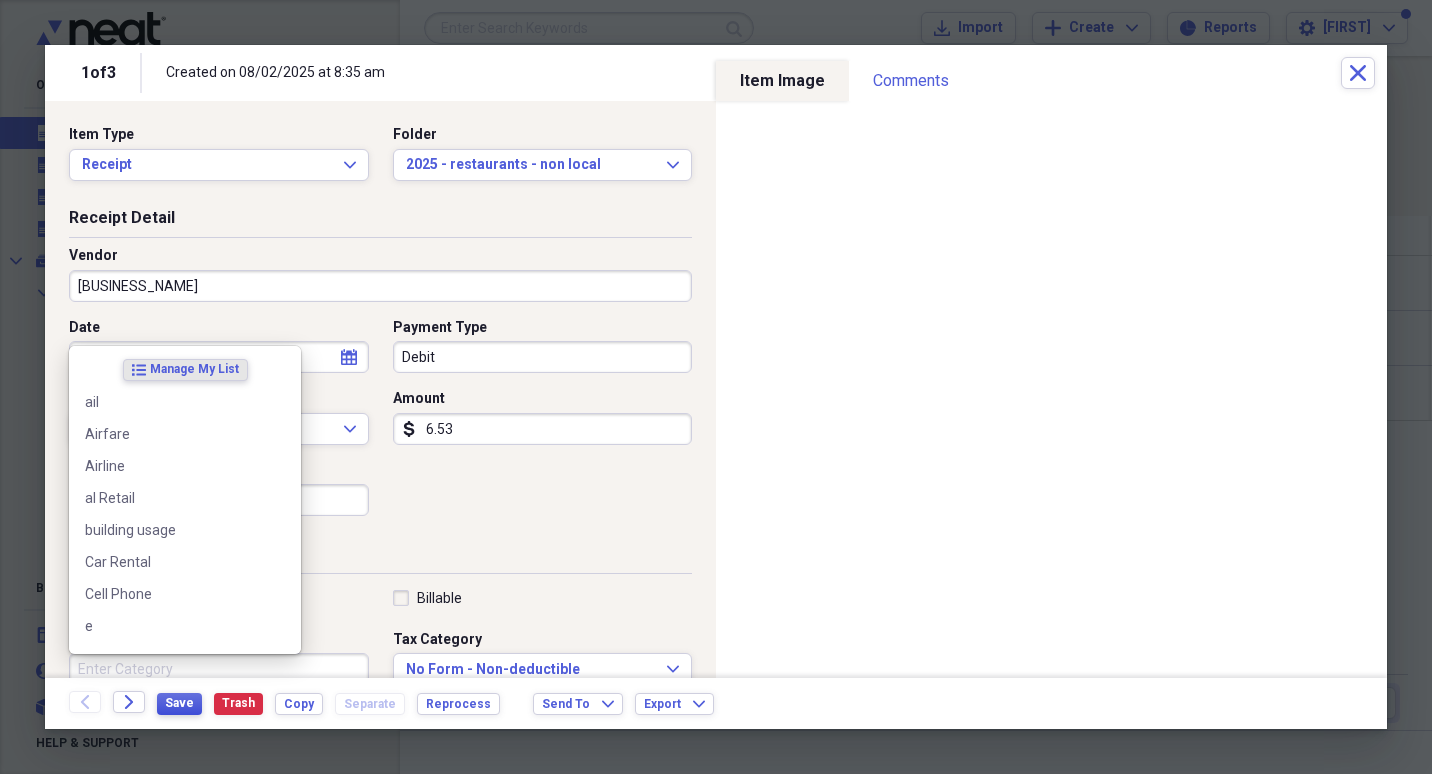 type 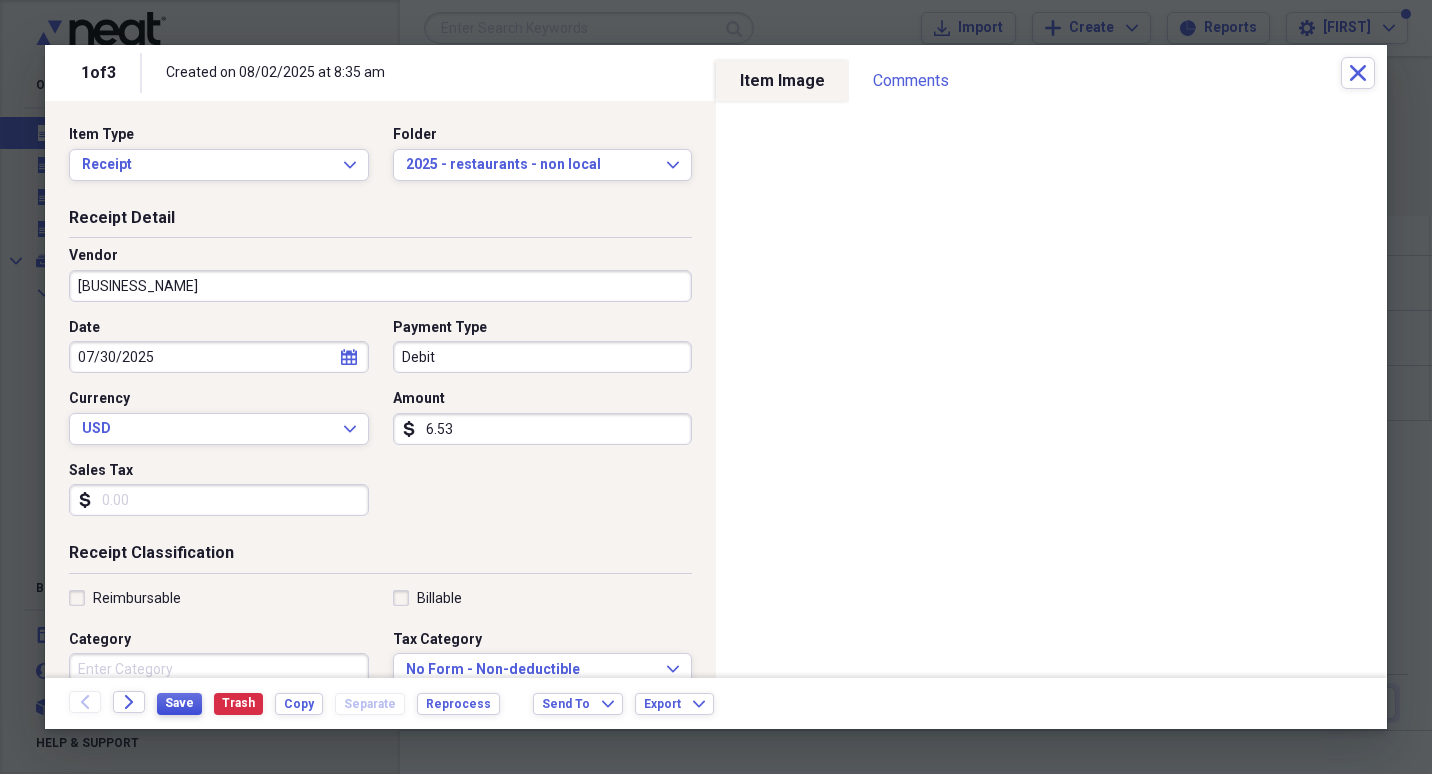 click on "Save" at bounding box center [179, 703] 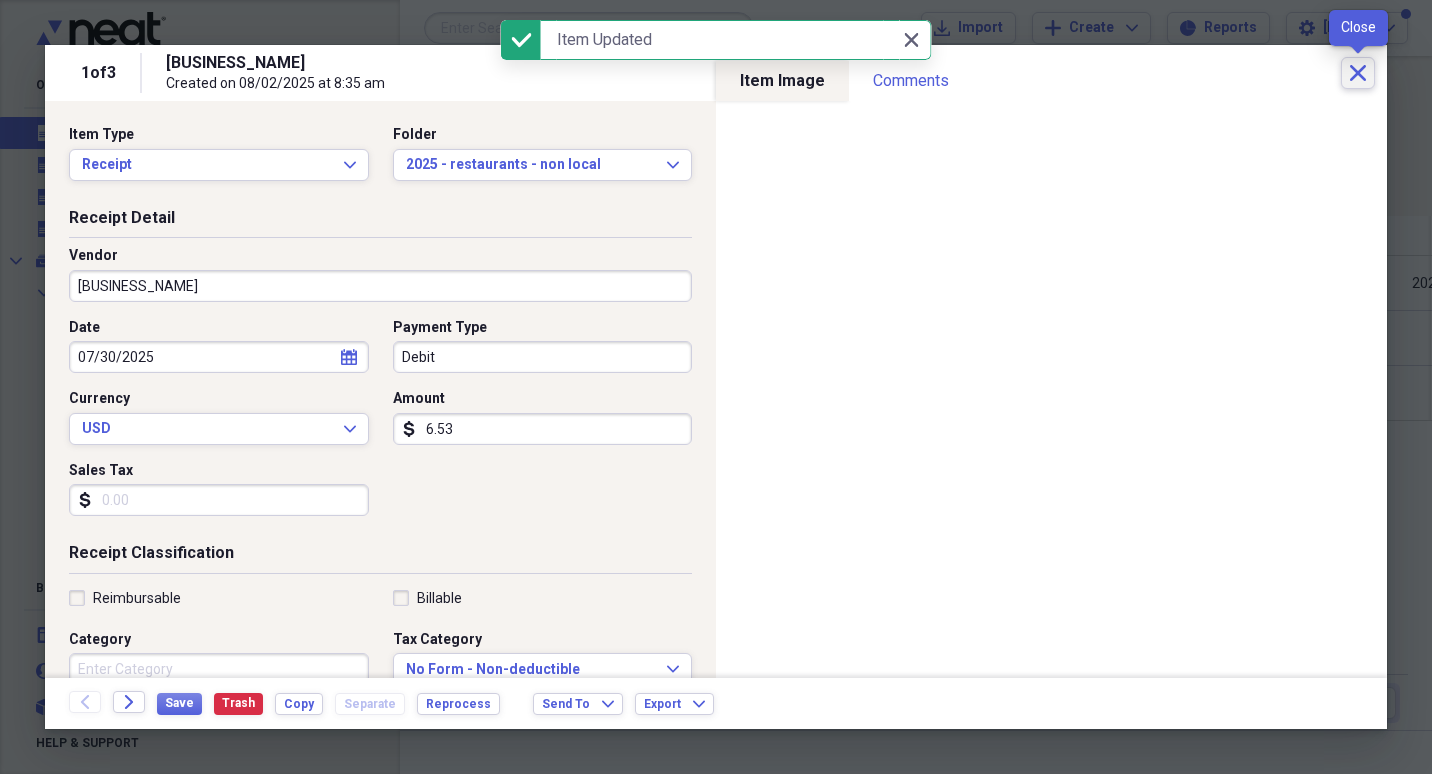 click on "Close" 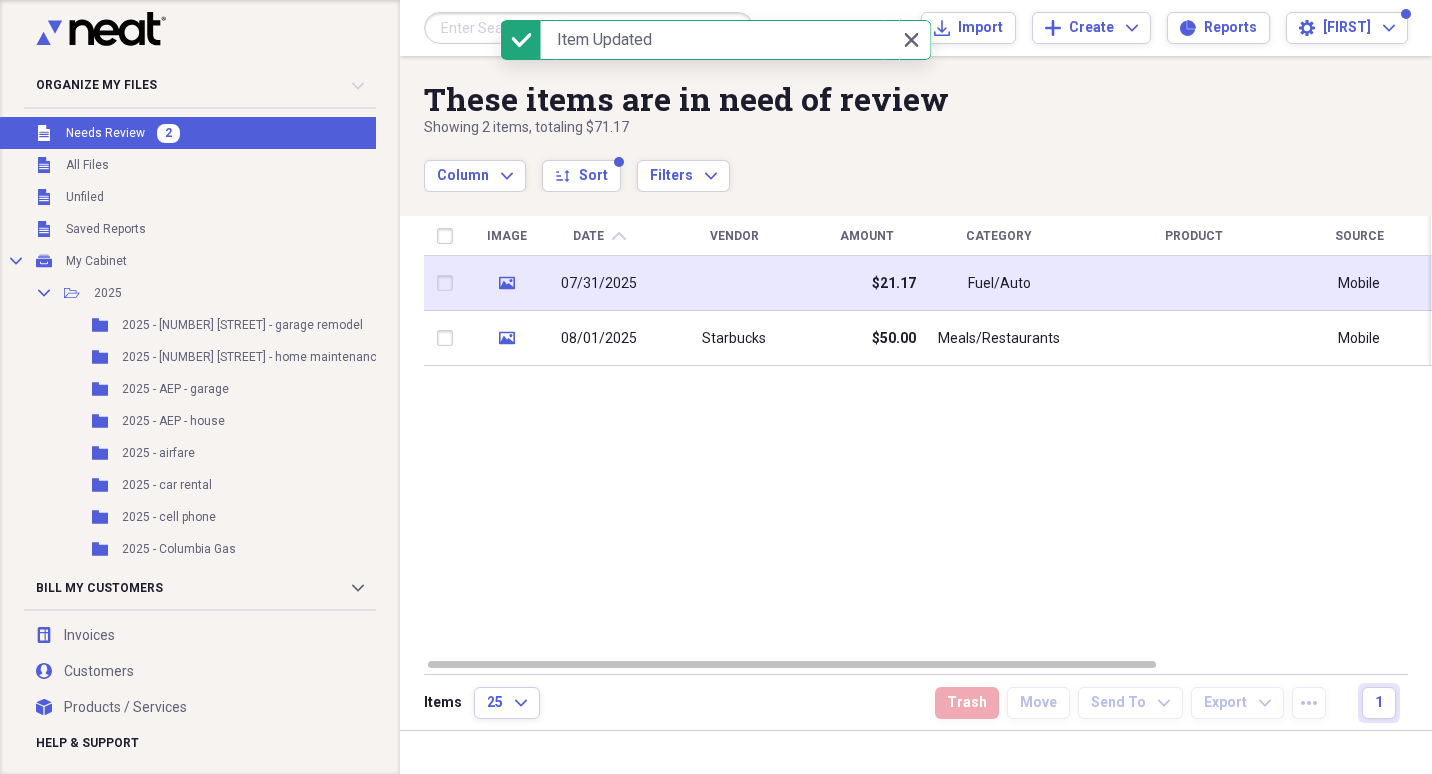 click on "07/31/2025" at bounding box center [599, 284] 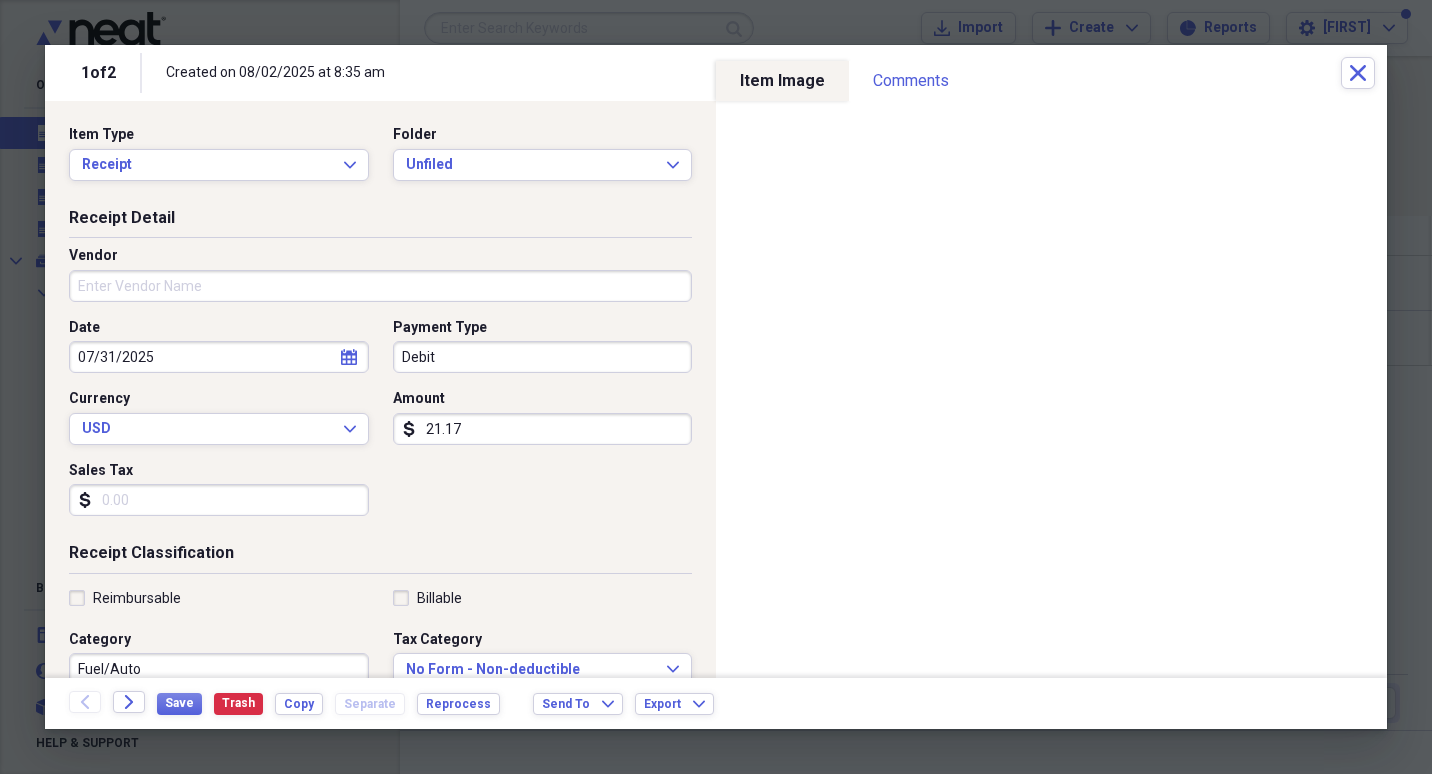 click on "Vendor" at bounding box center [380, 286] 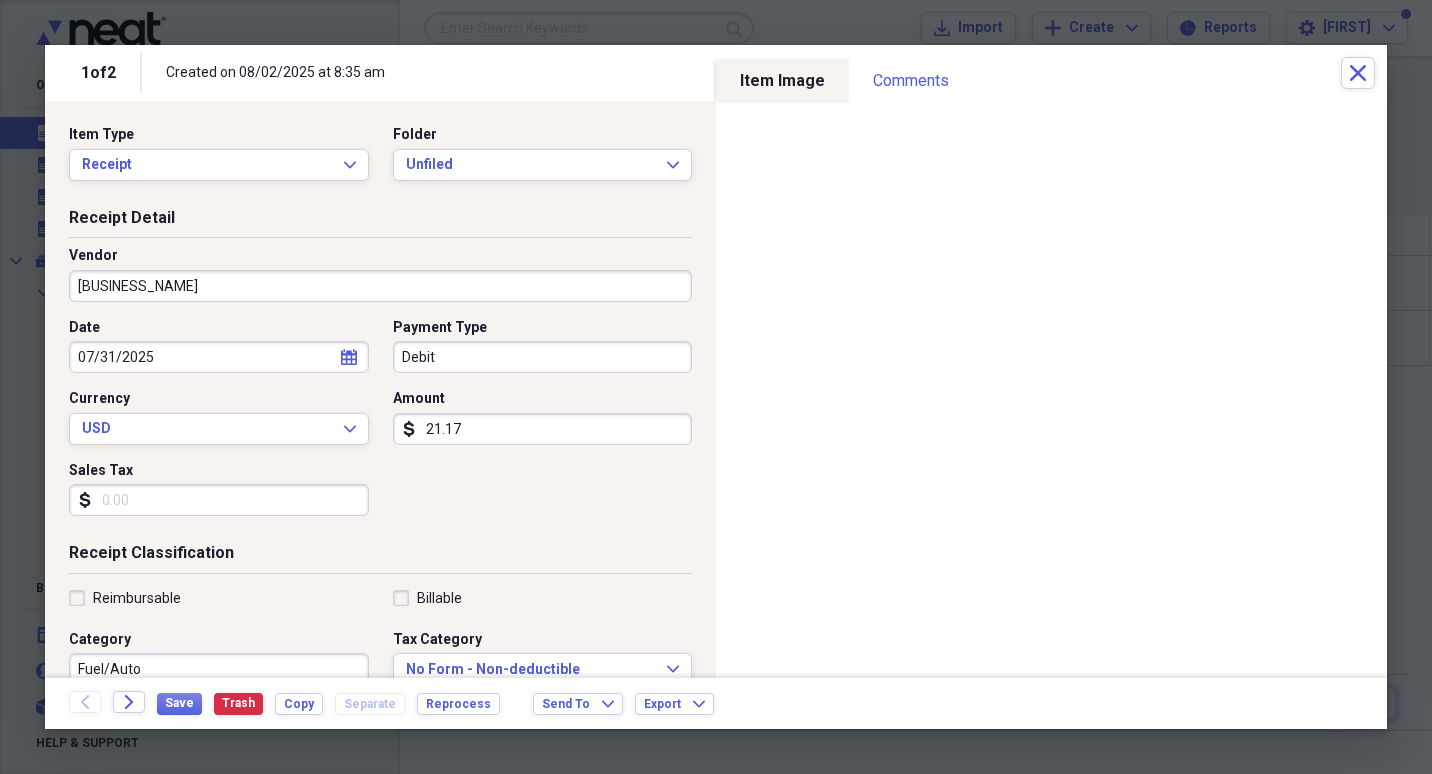 type on "[BUSINESS_NAME]" 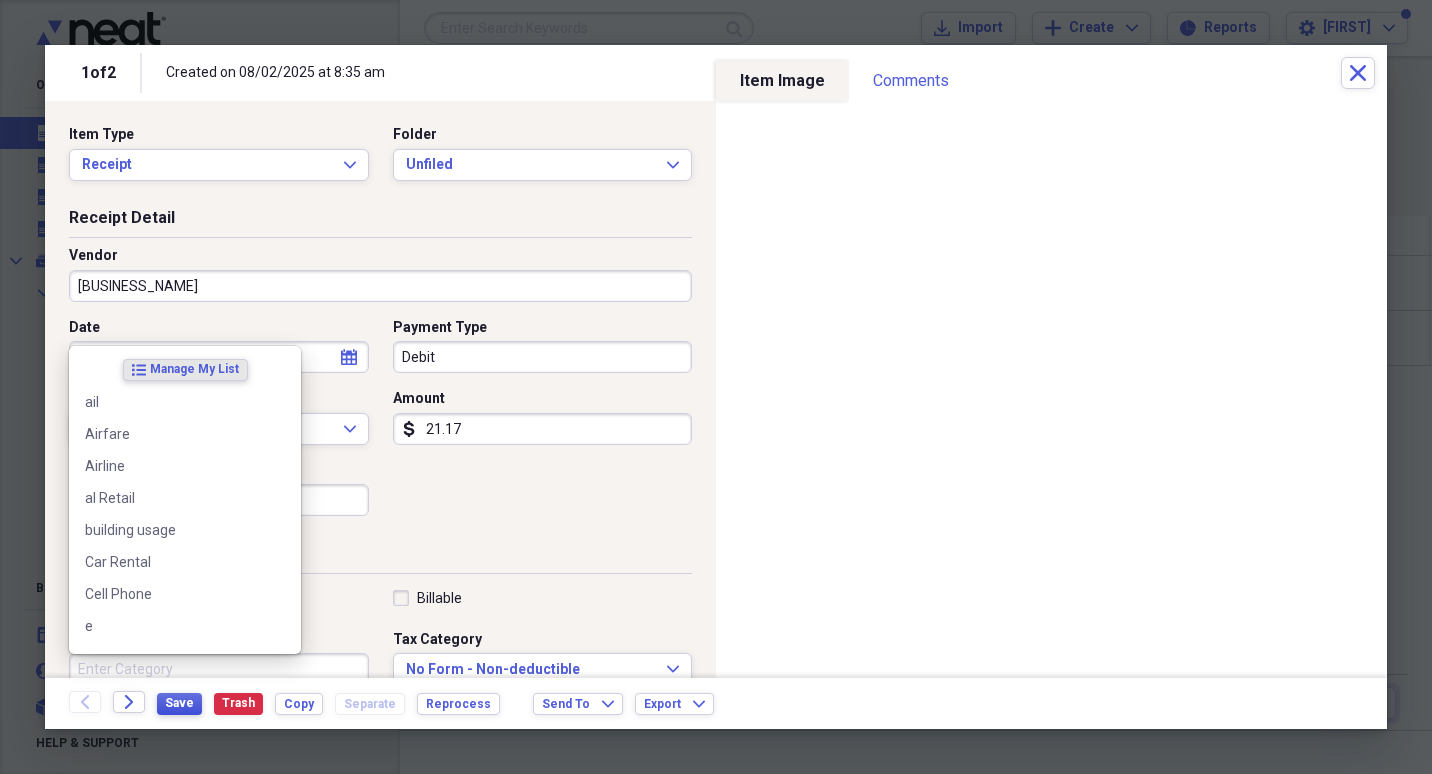 type 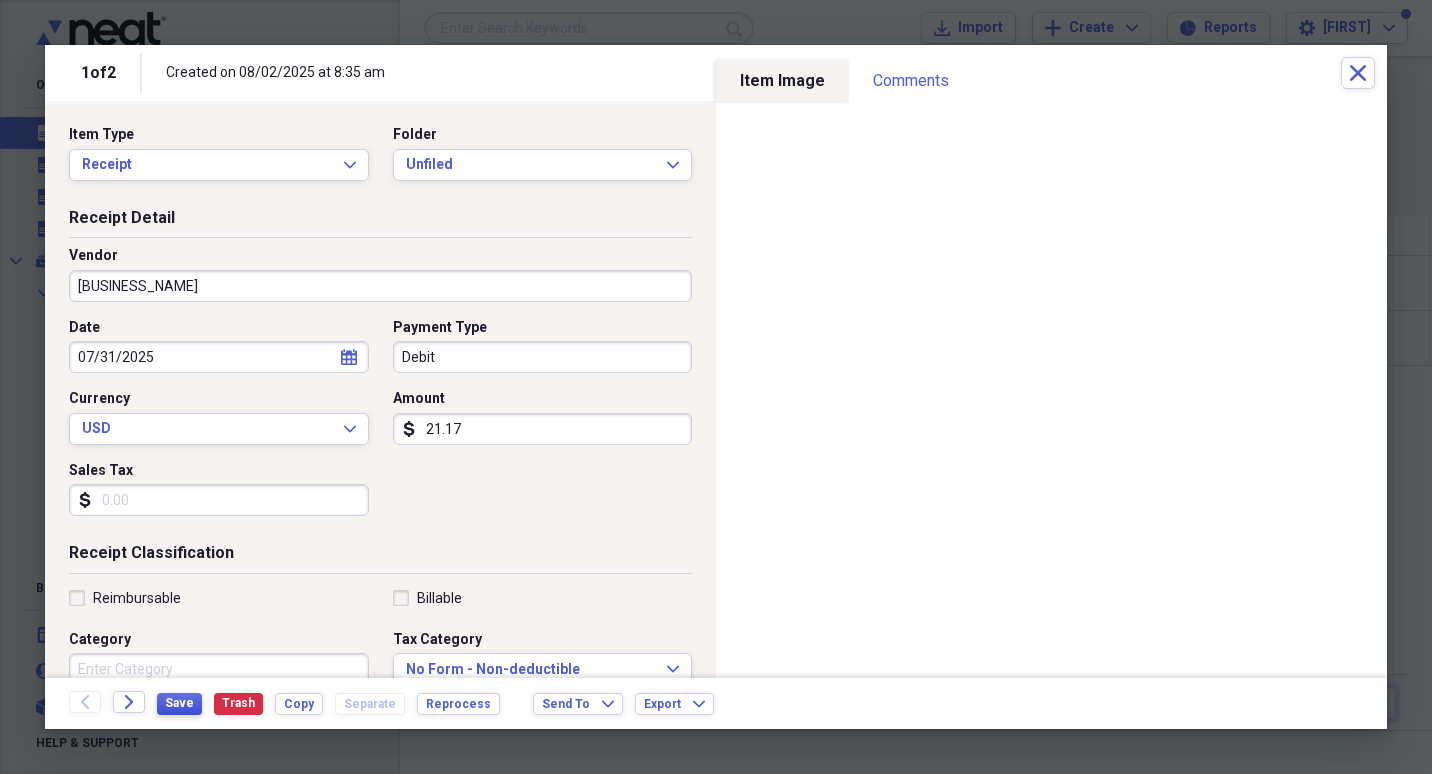 click on "Save" at bounding box center [179, 703] 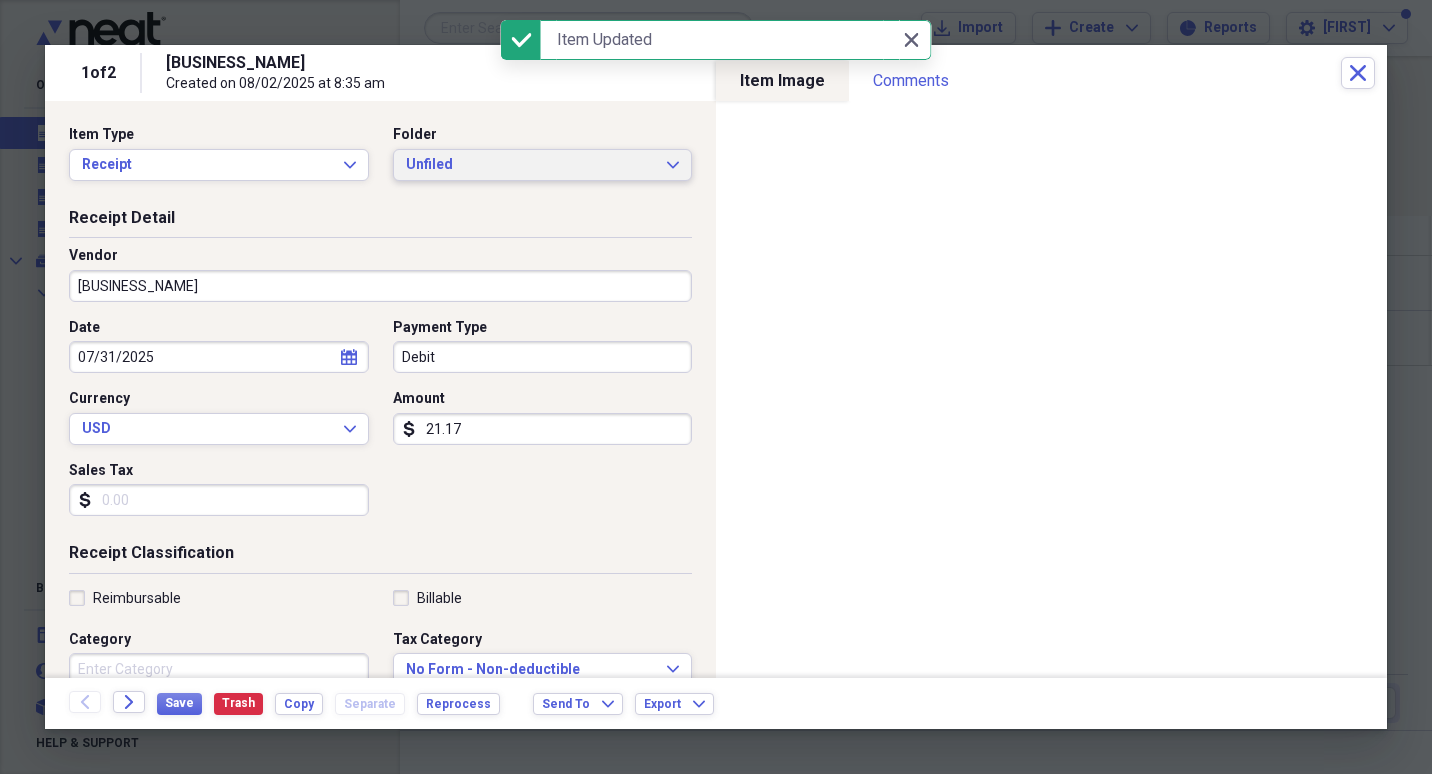click on "Unfiled" at bounding box center [531, 165] 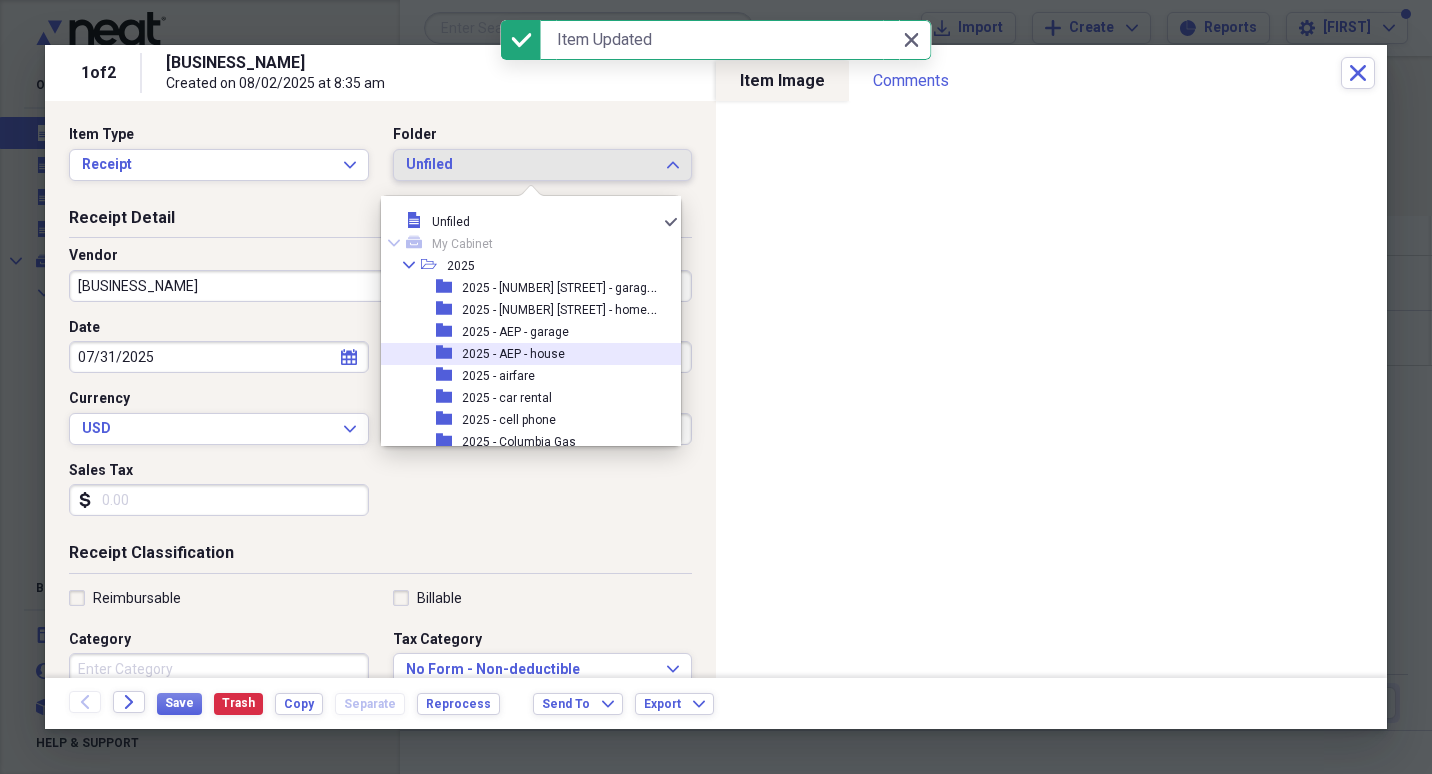 scroll, scrollTop: 100, scrollLeft: 0, axis: vertical 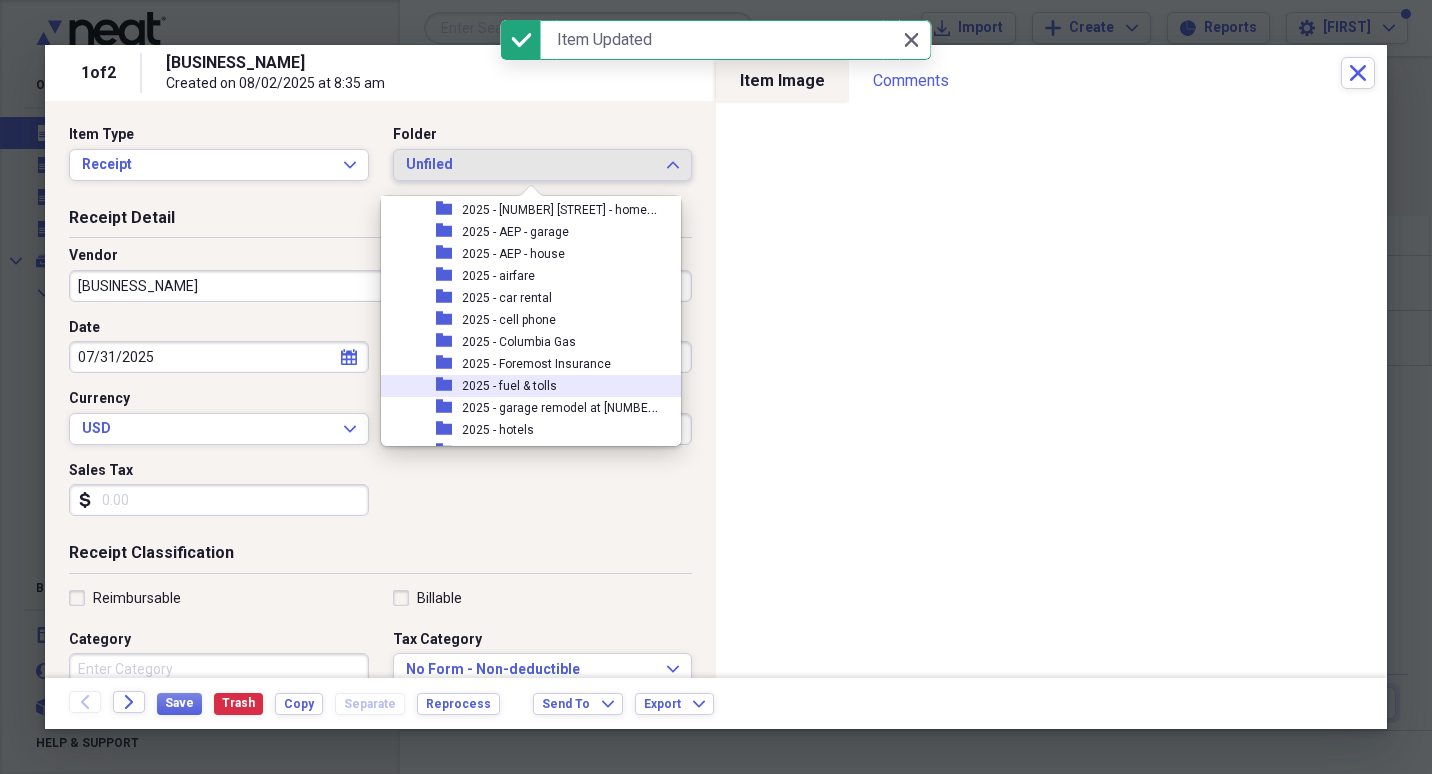 click on "2025 - fuel & tolls" at bounding box center (509, 386) 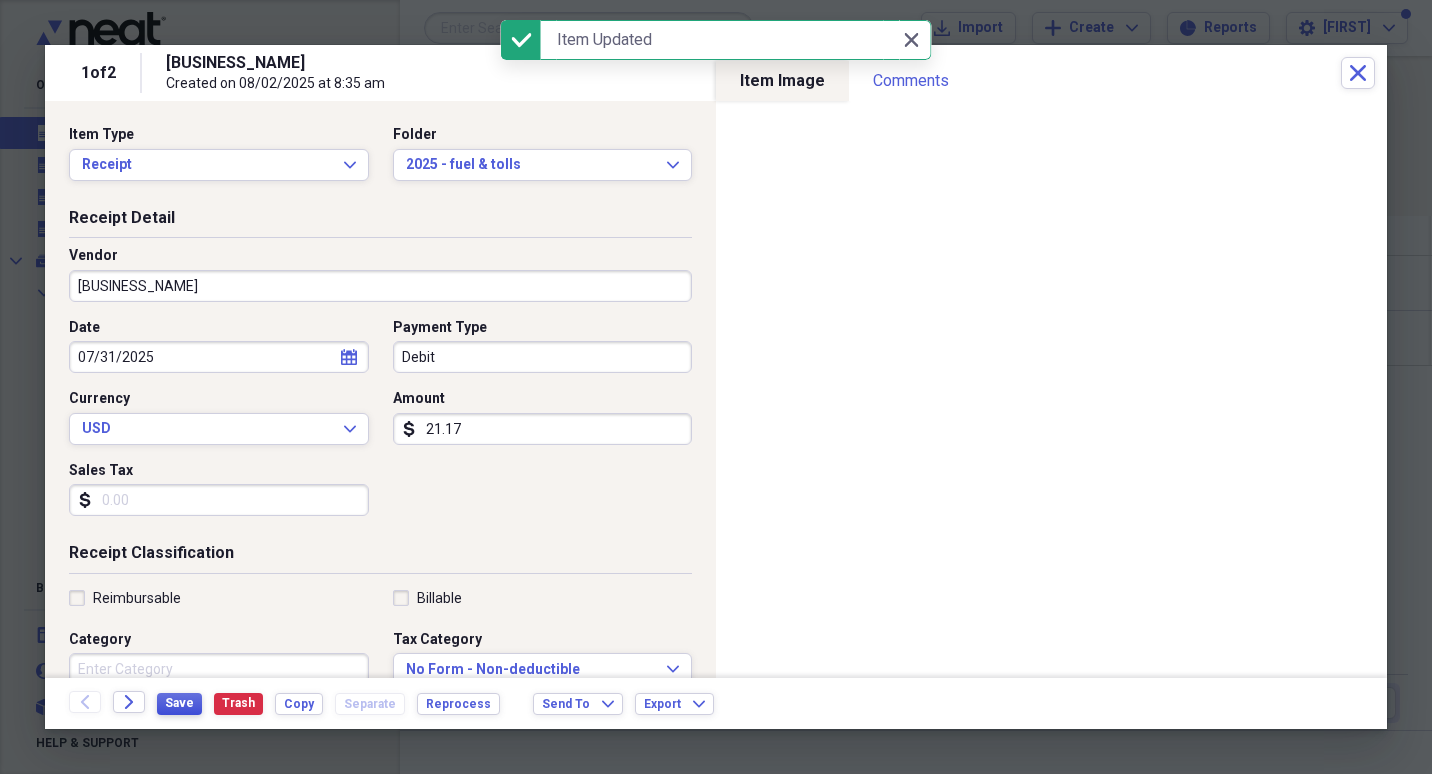 click on "Save" at bounding box center (179, 703) 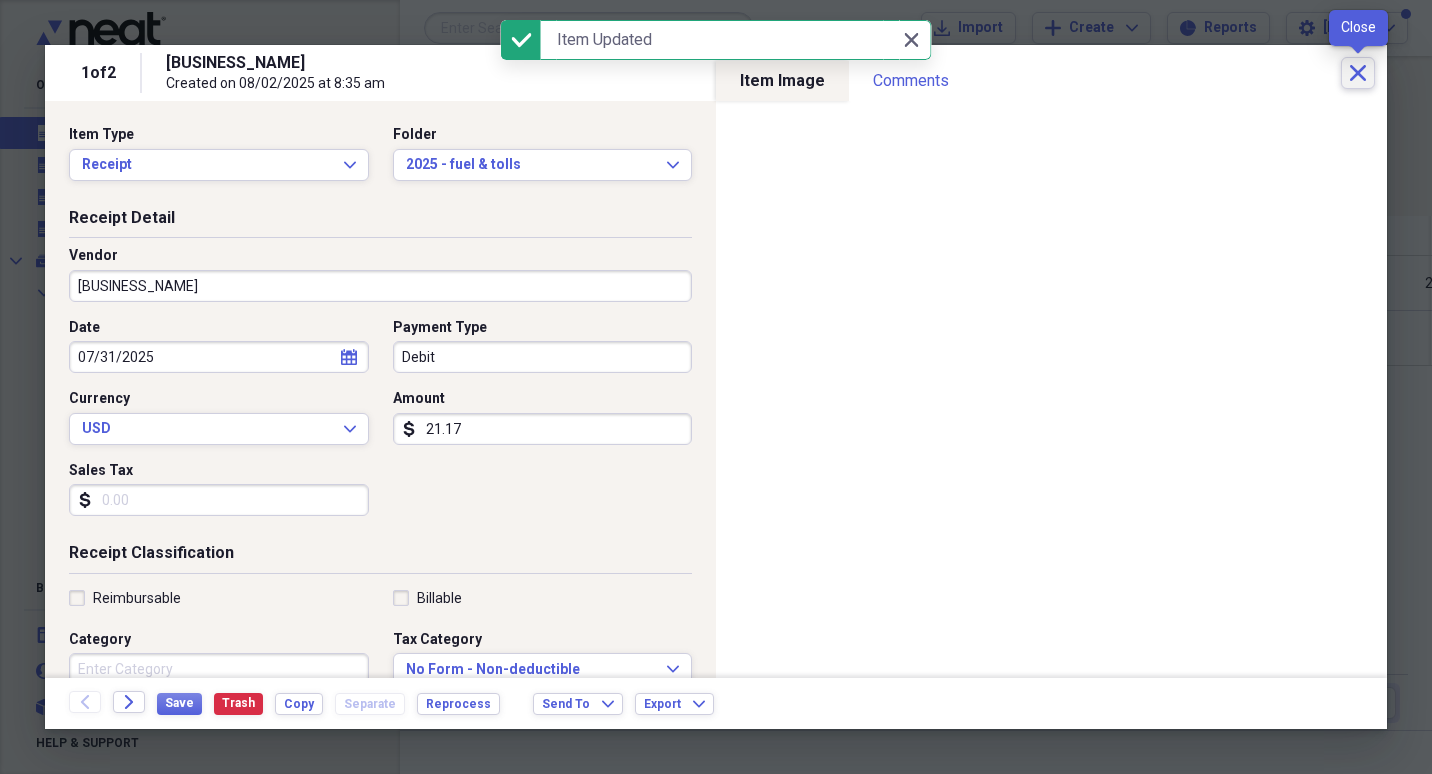 click on "Close" 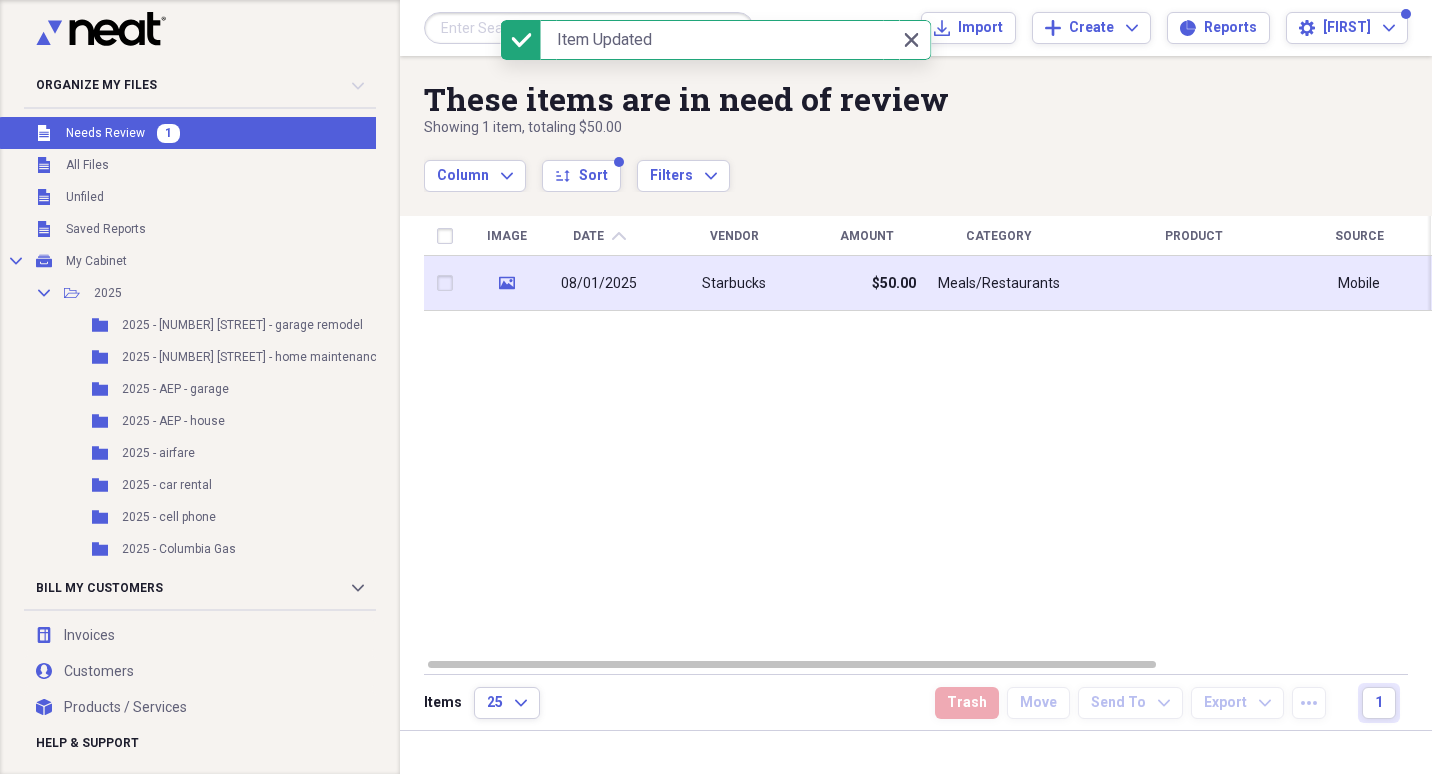 click on "08/01/2025" at bounding box center (599, 284) 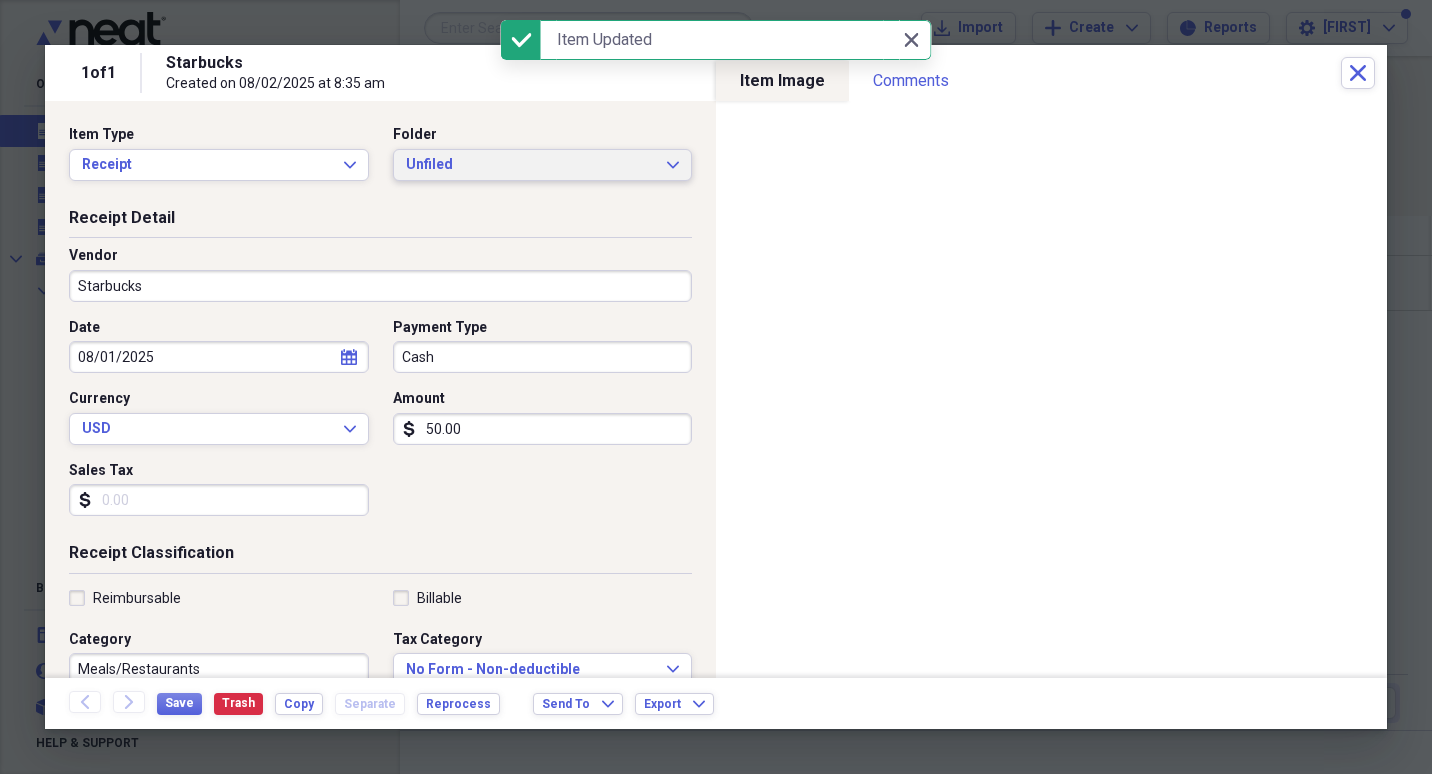 click on "Unfiled" at bounding box center [531, 165] 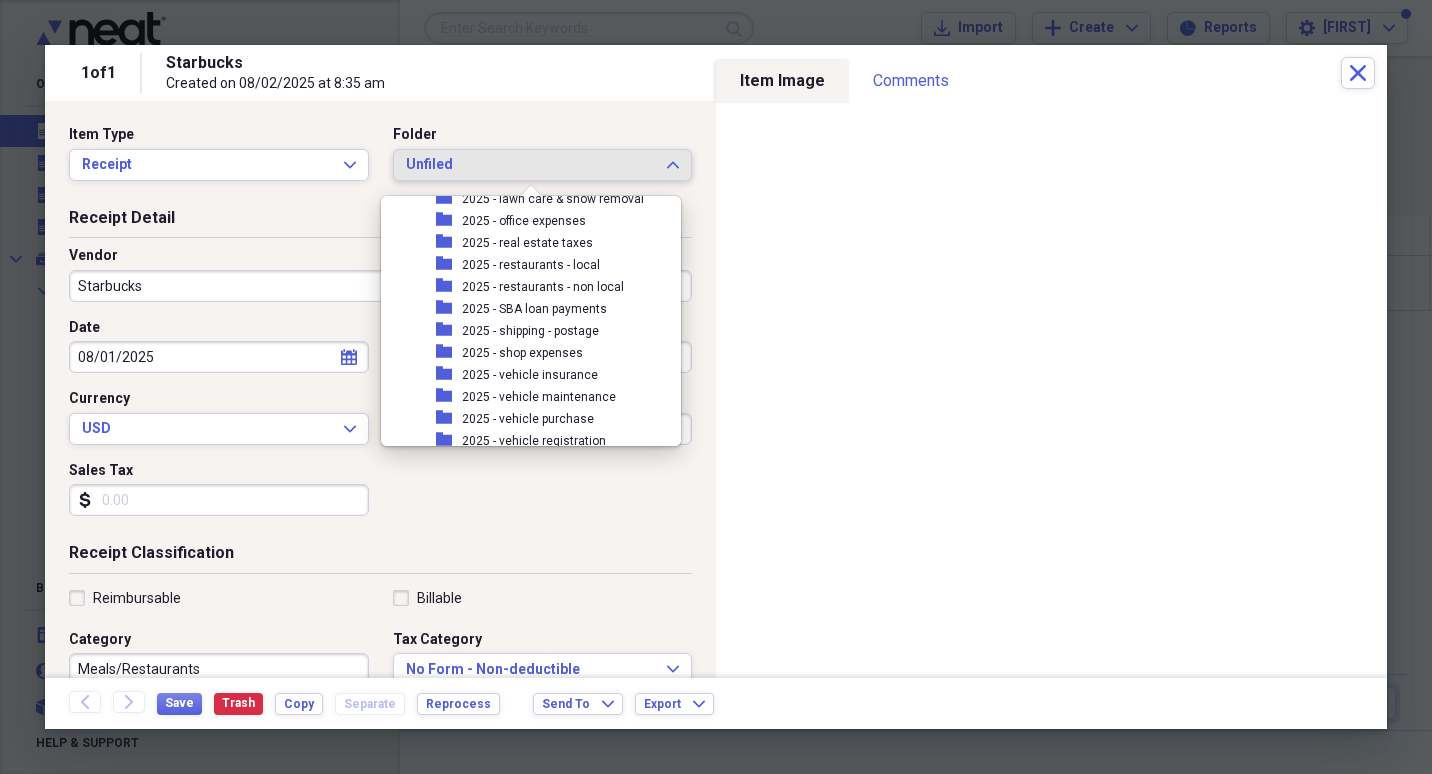 scroll, scrollTop: 400, scrollLeft: 0, axis: vertical 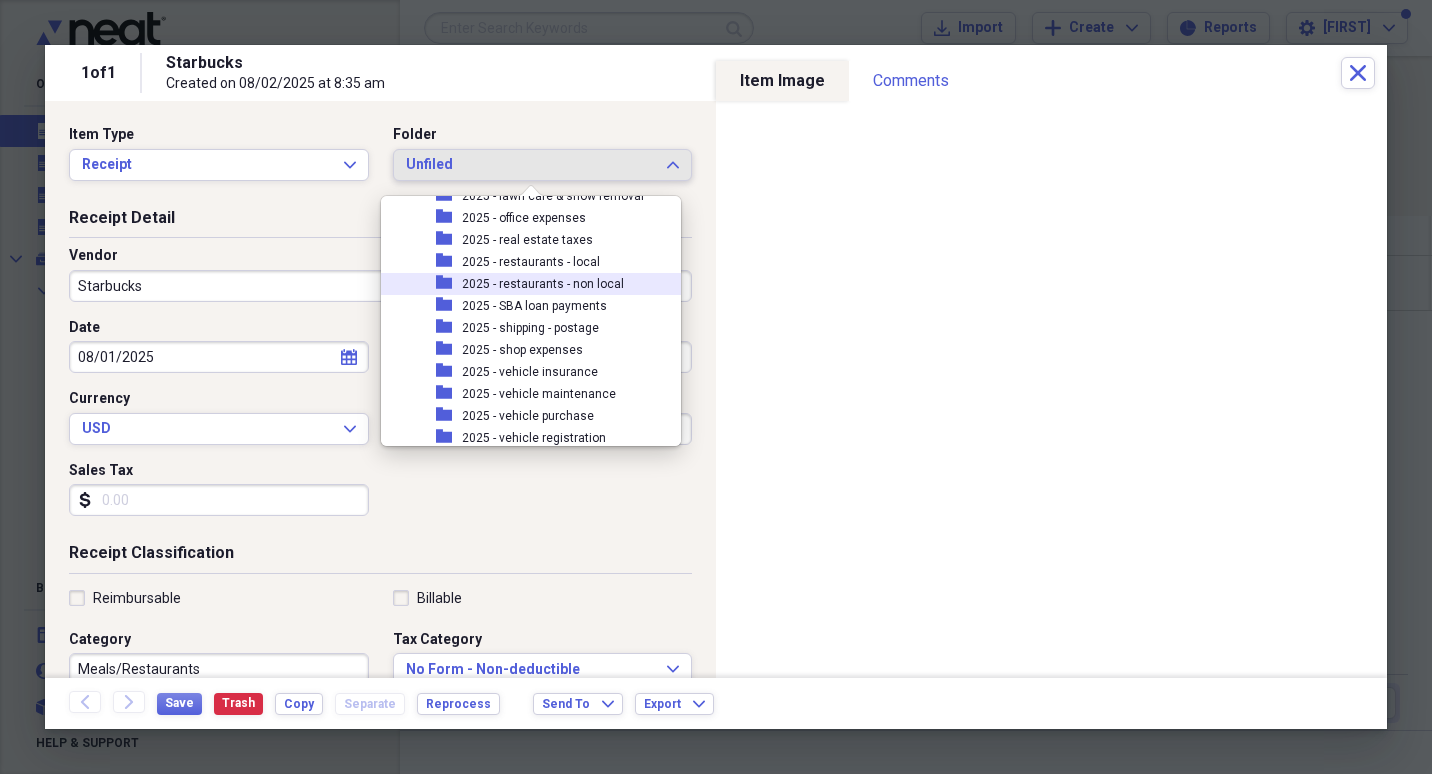 click on "2025 - restaurants - non local" at bounding box center [543, 284] 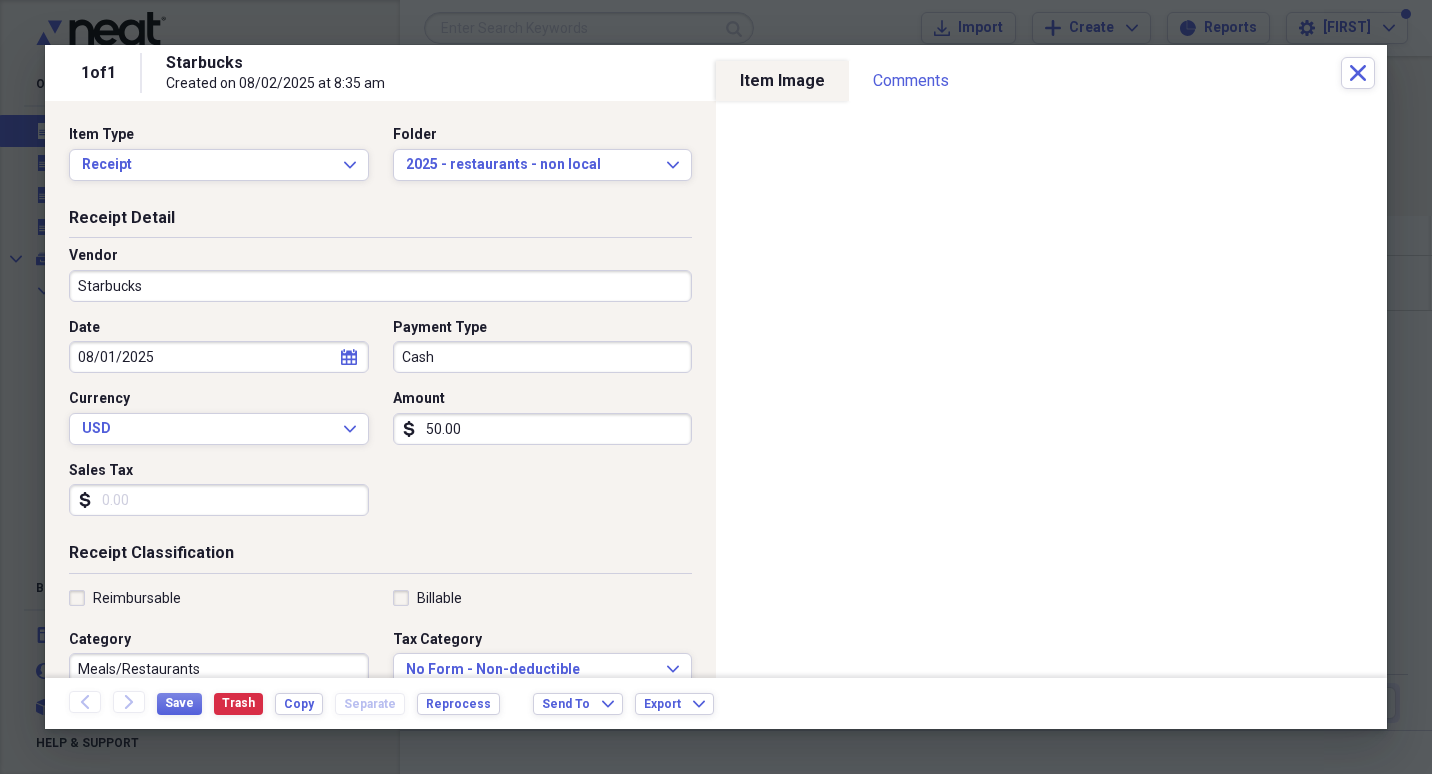 click on "50.00" at bounding box center [543, 429] 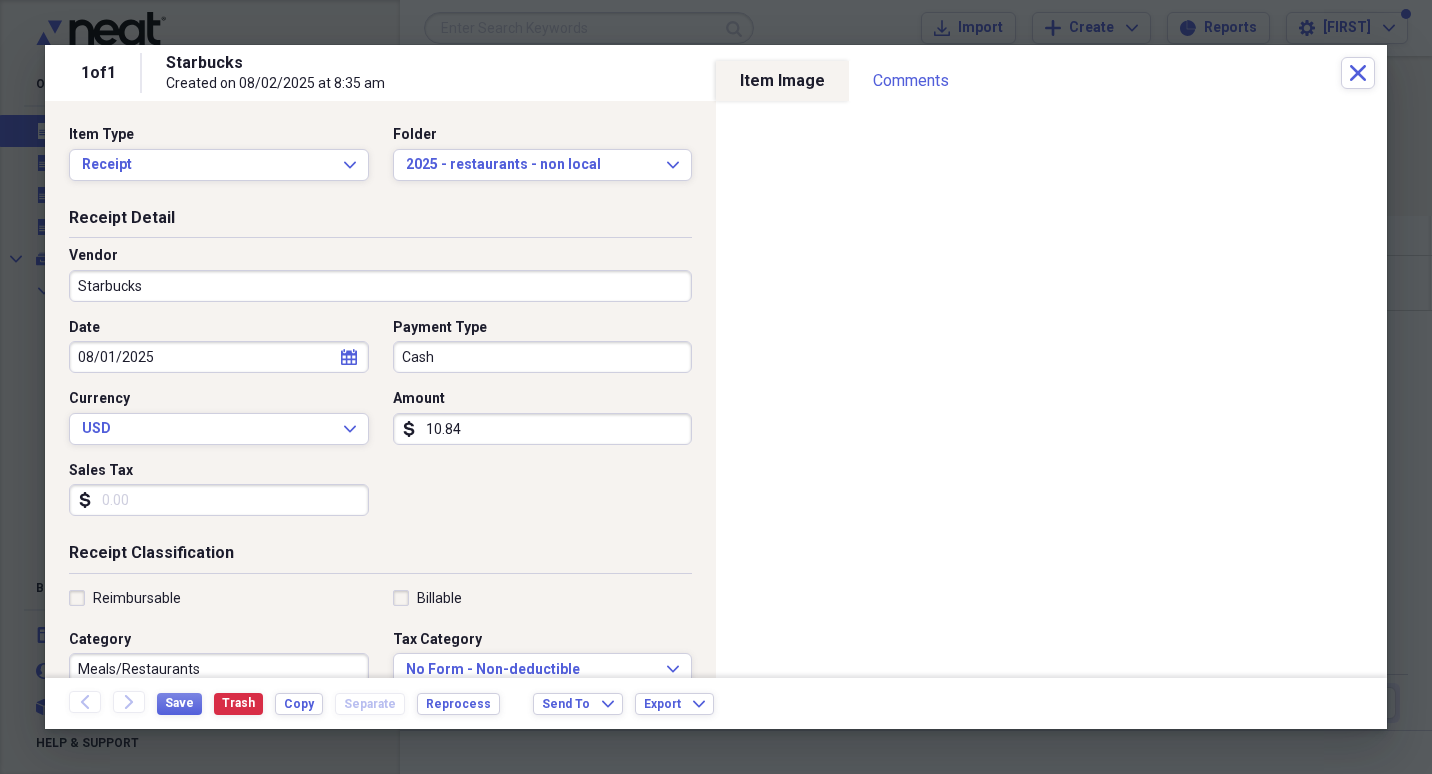 type on "10.84" 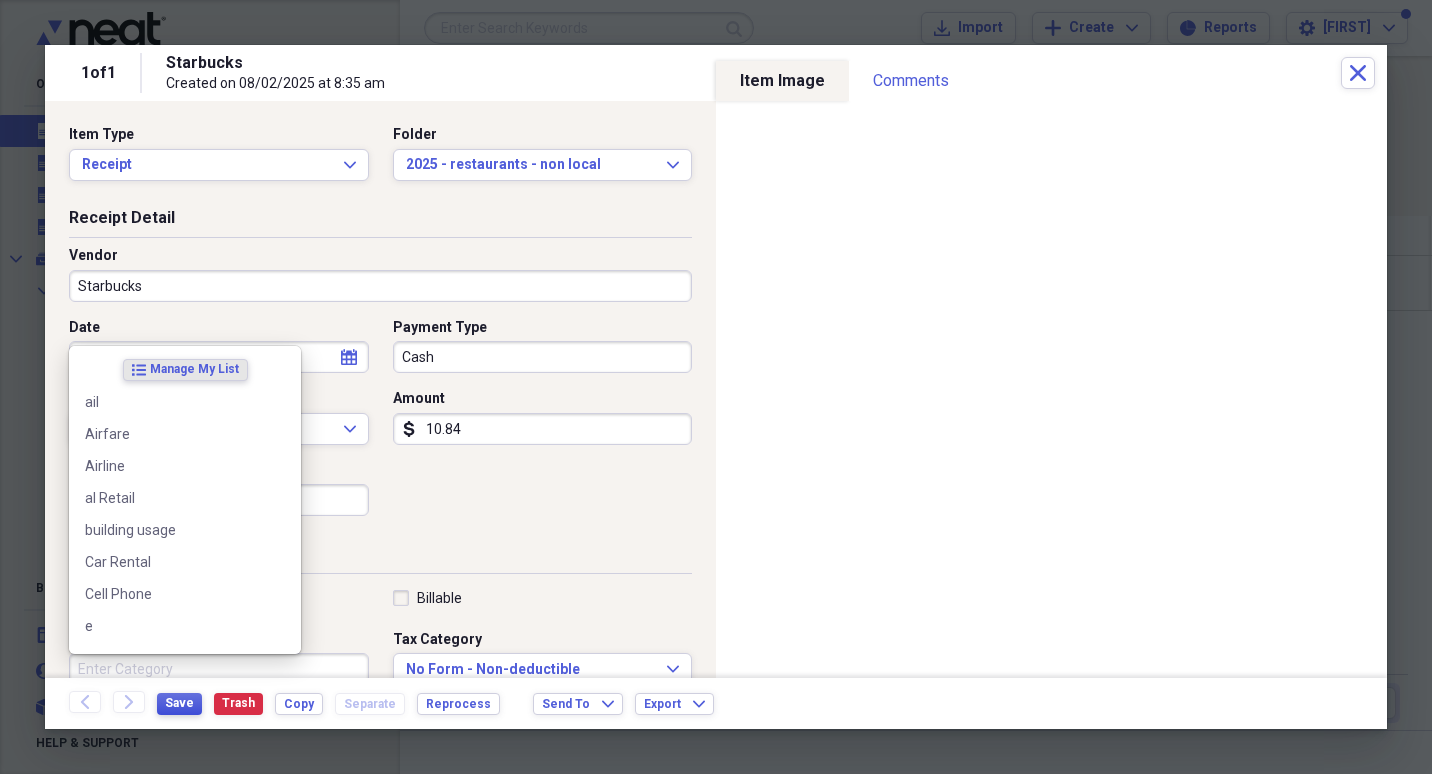 type 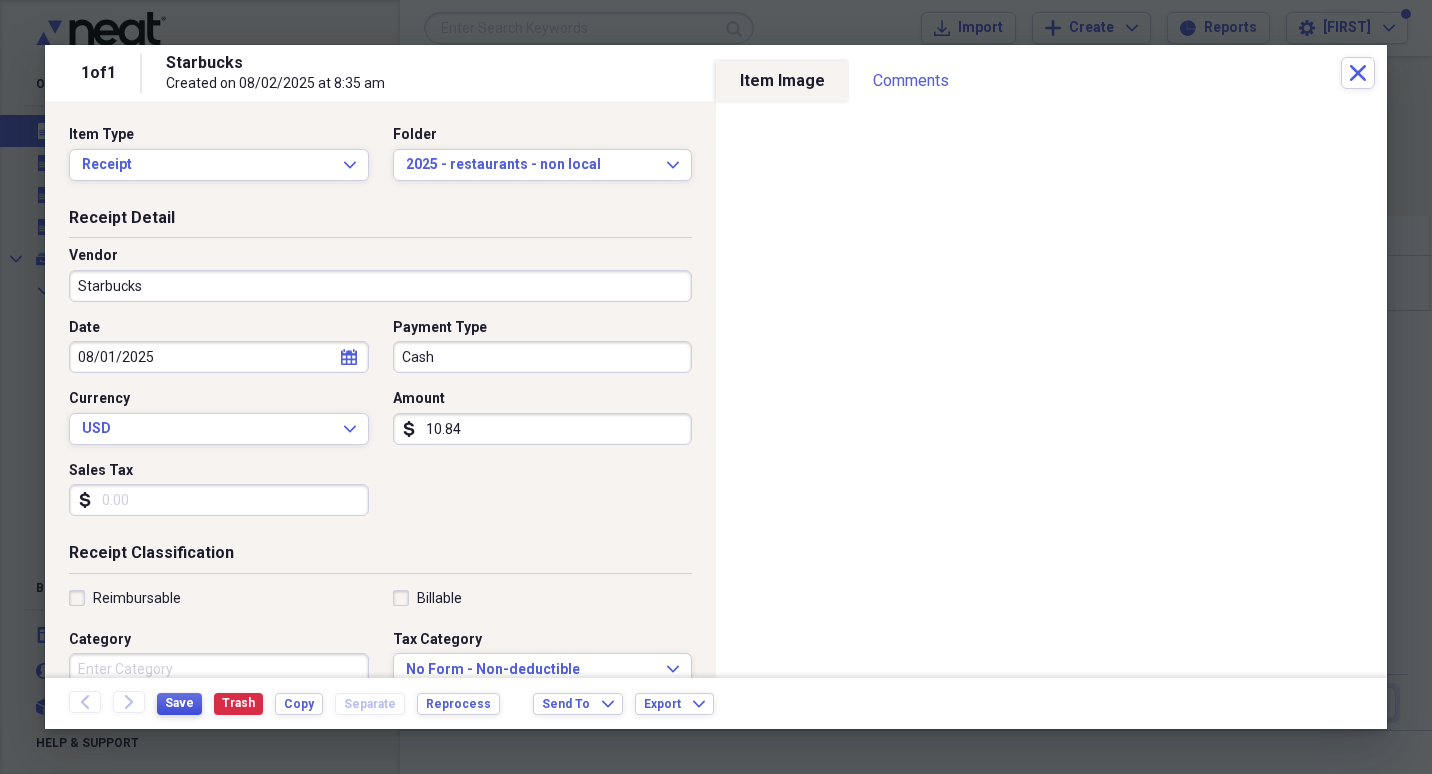 click on "Save" at bounding box center (179, 703) 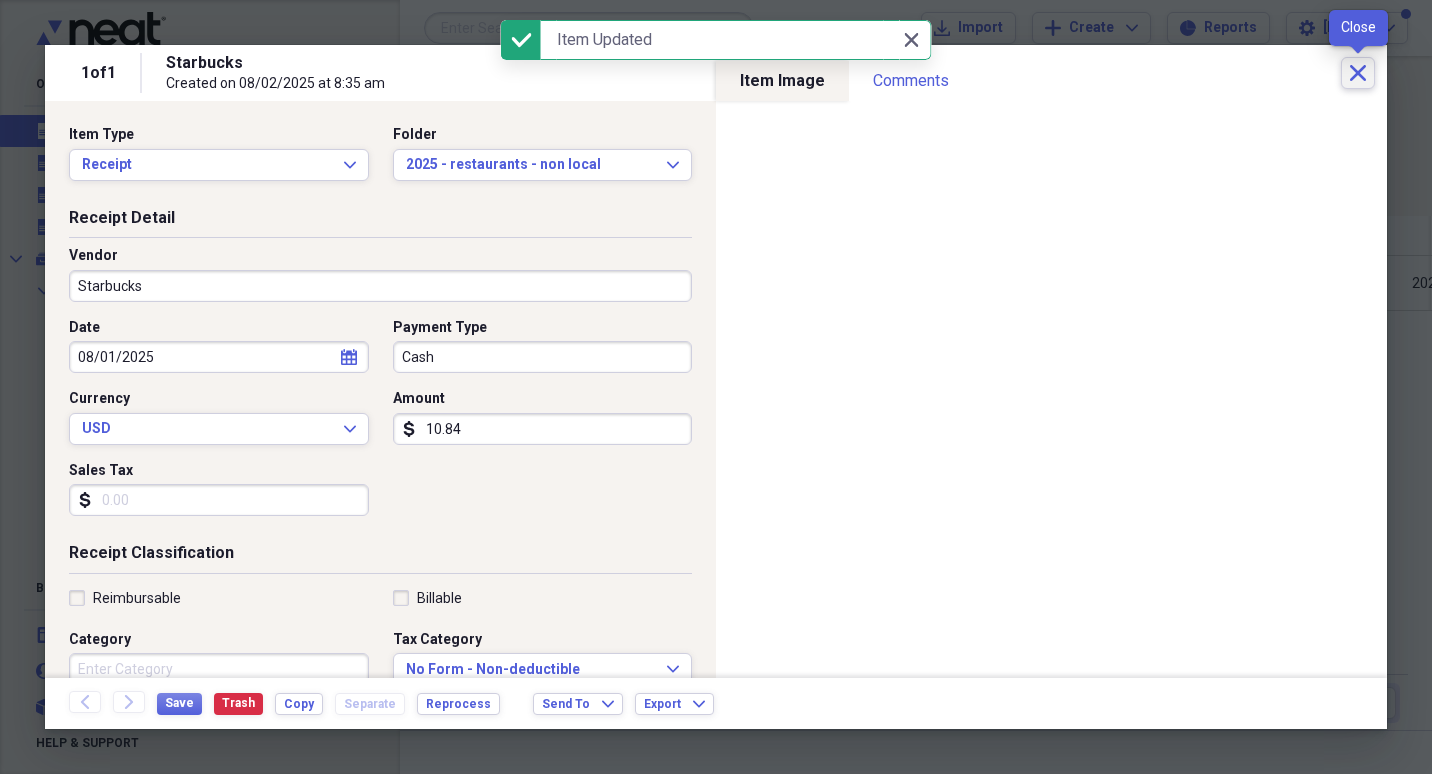 click 